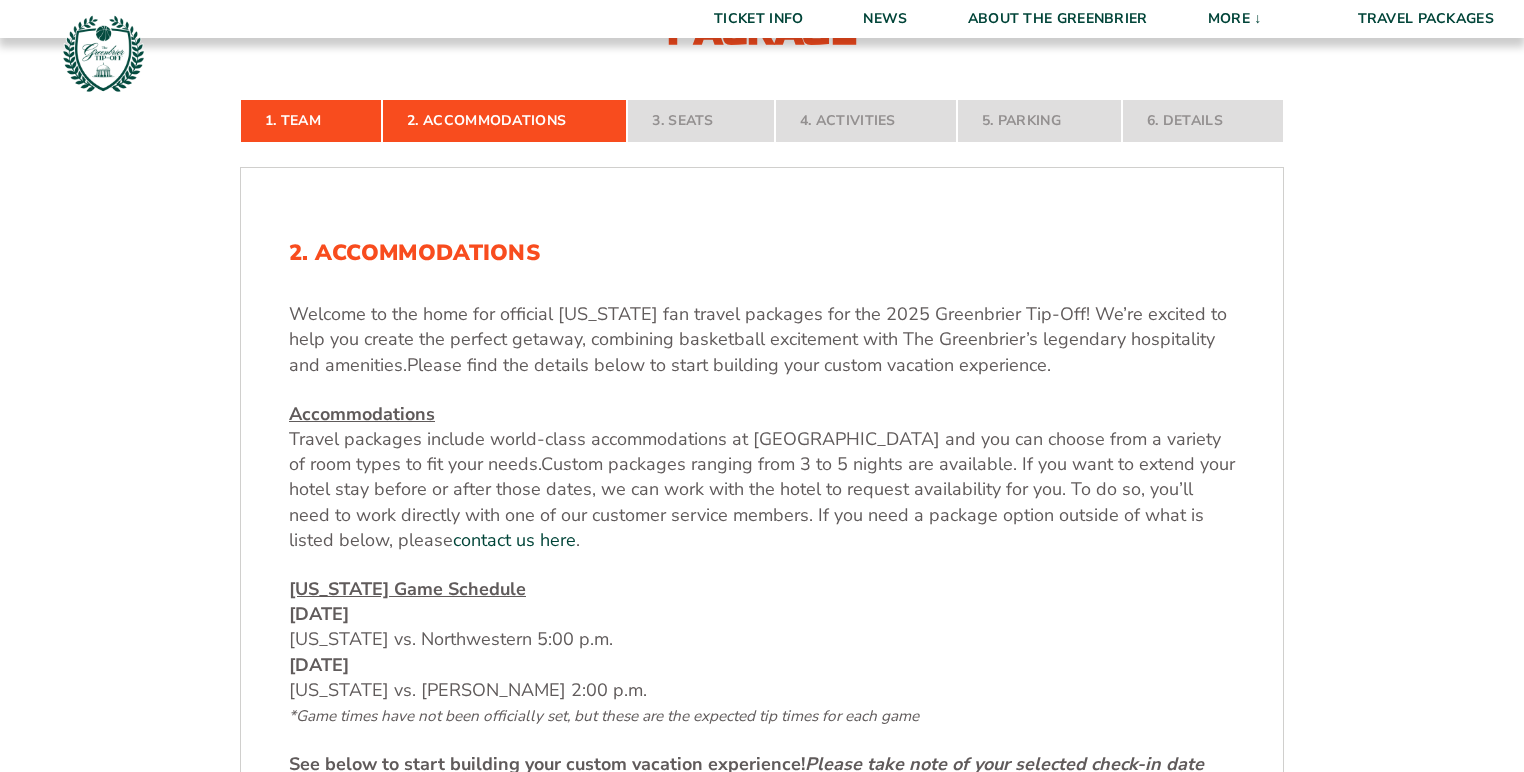 scroll, scrollTop: 720, scrollLeft: 0, axis: vertical 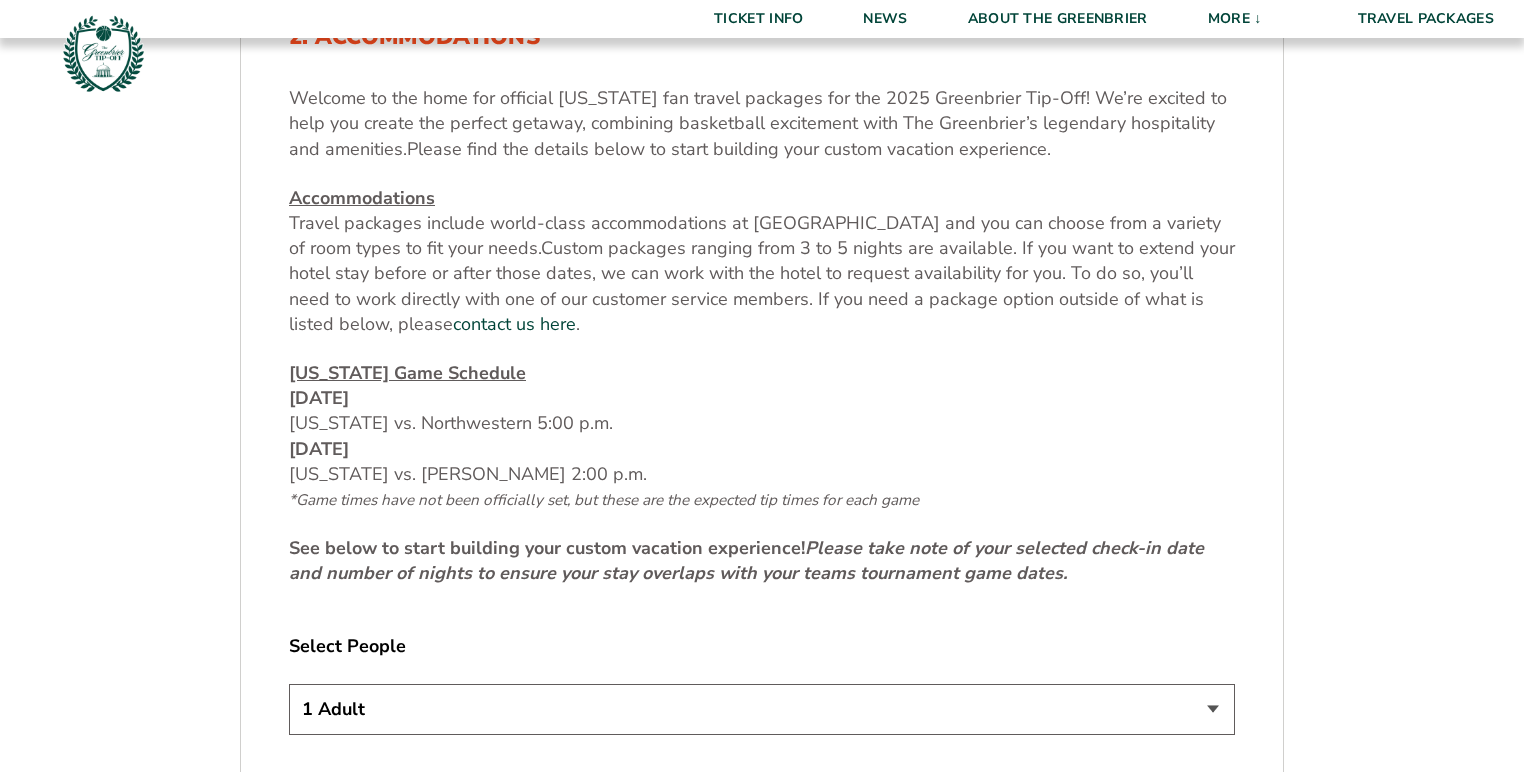 click on "1 Adult
2 Adults
3 Adults
4 Adults
2 Adults + 1 Child
2 Adults + 2 Children
2 Adults + 3 Children" at bounding box center [762, 709] 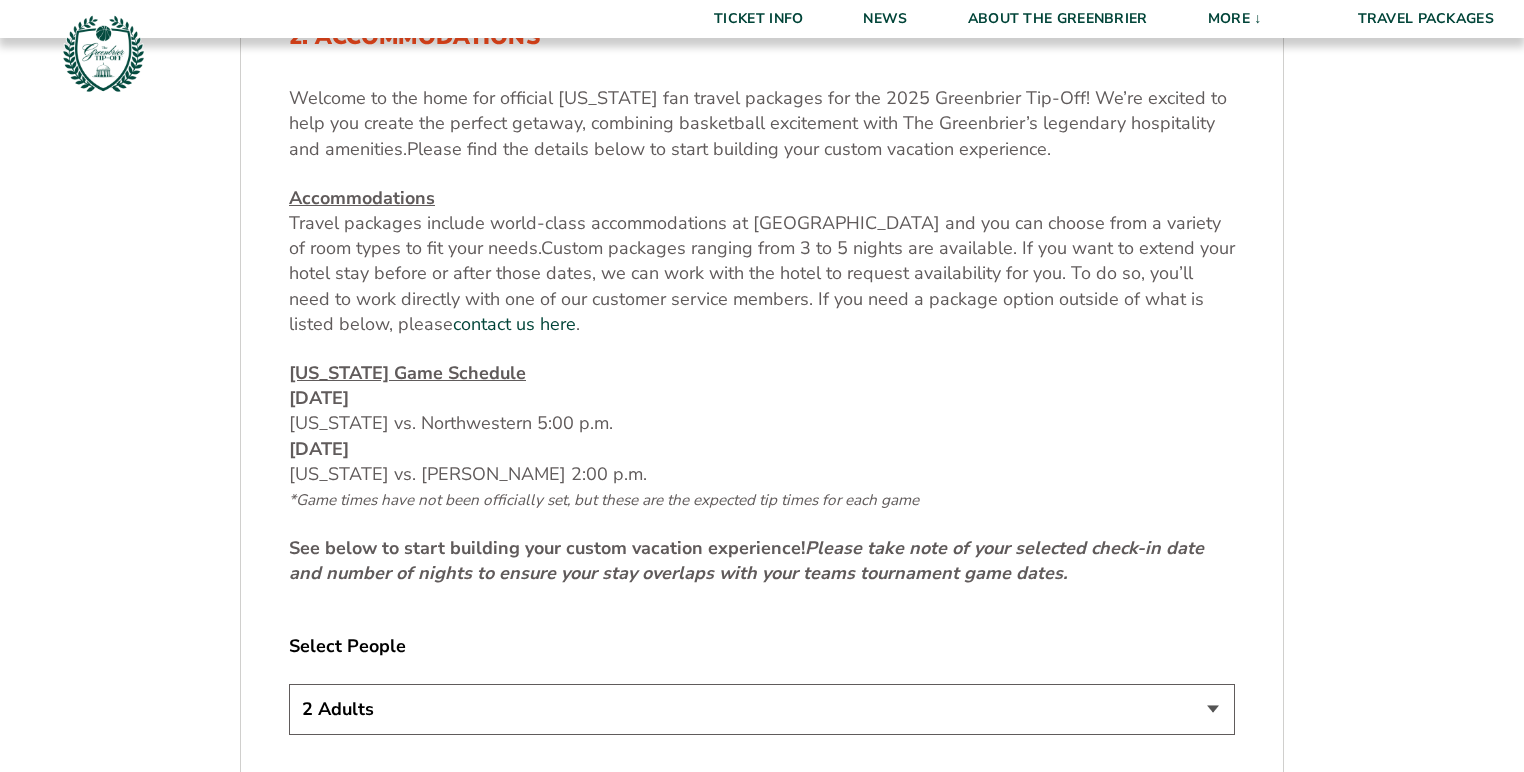 click on "1 Adult
2 Adults
3 Adults
4 Adults
2 Adults + 1 Child
2 Adults + 2 Children
2 Adults + 3 Children" at bounding box center (762, 709) 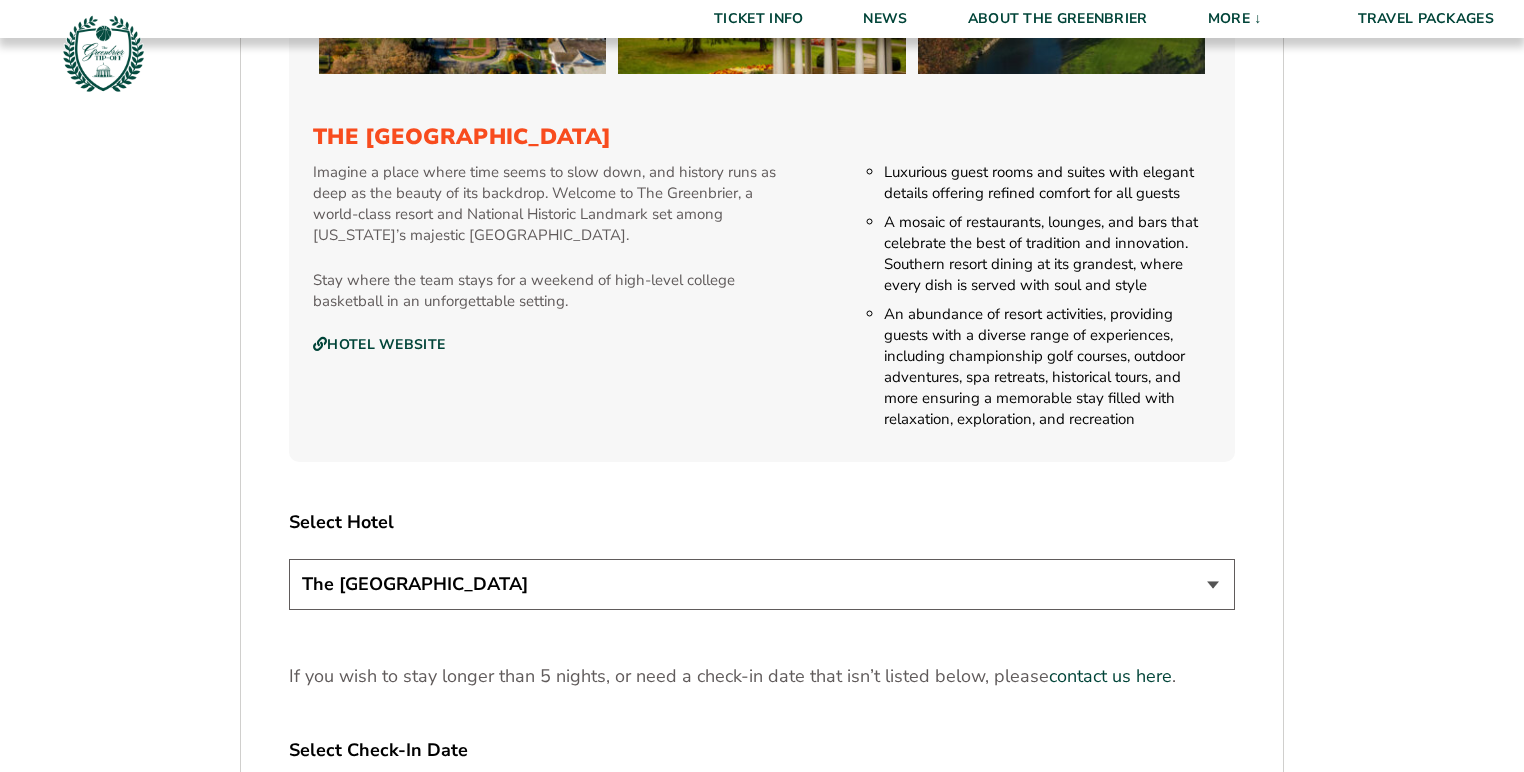 scroll, scrollTop: 2240, scrollLeft: 0, axis: vertical 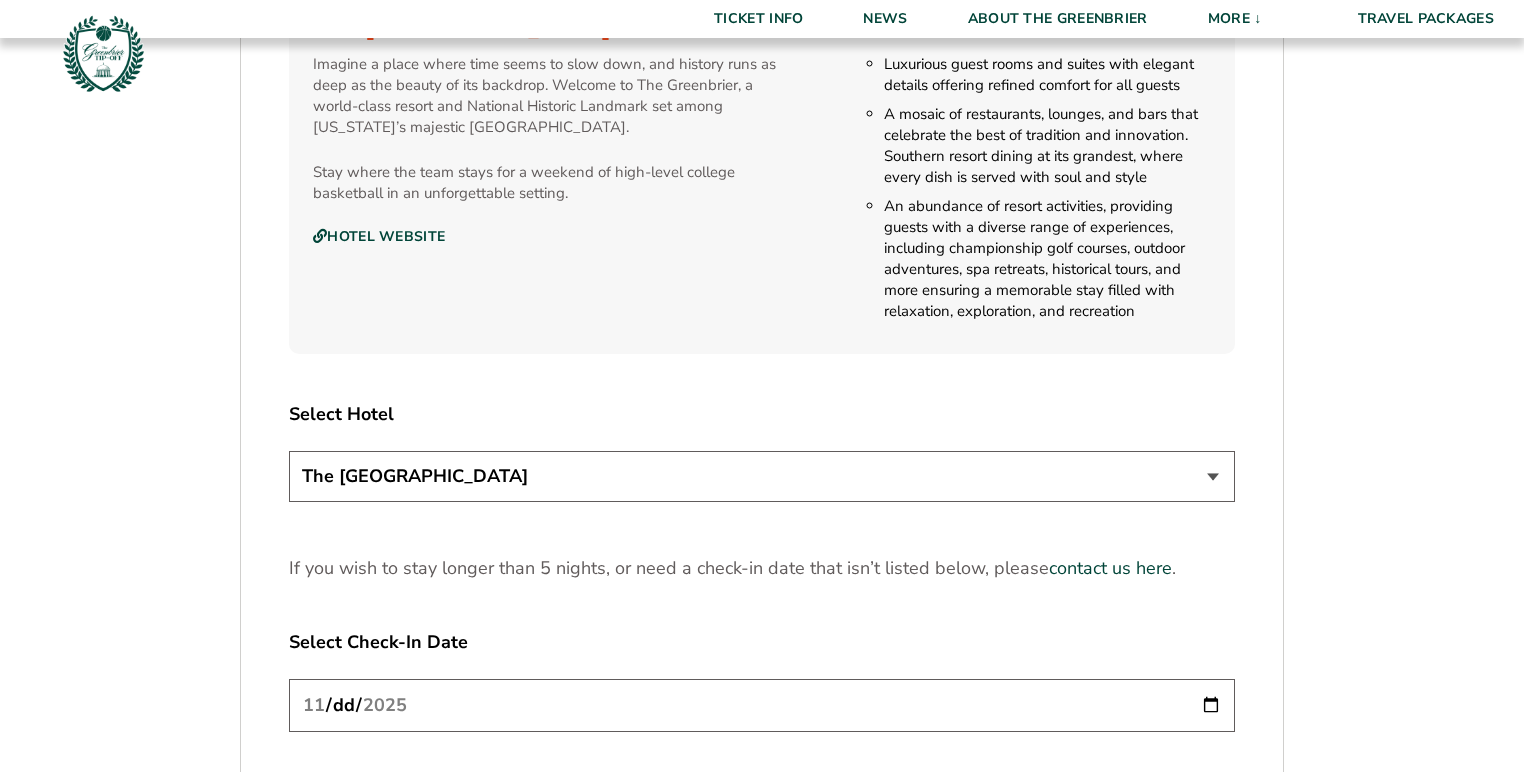 click on "The [GEOGRAPHIC_DATA]" at bounding box center (762, 476) 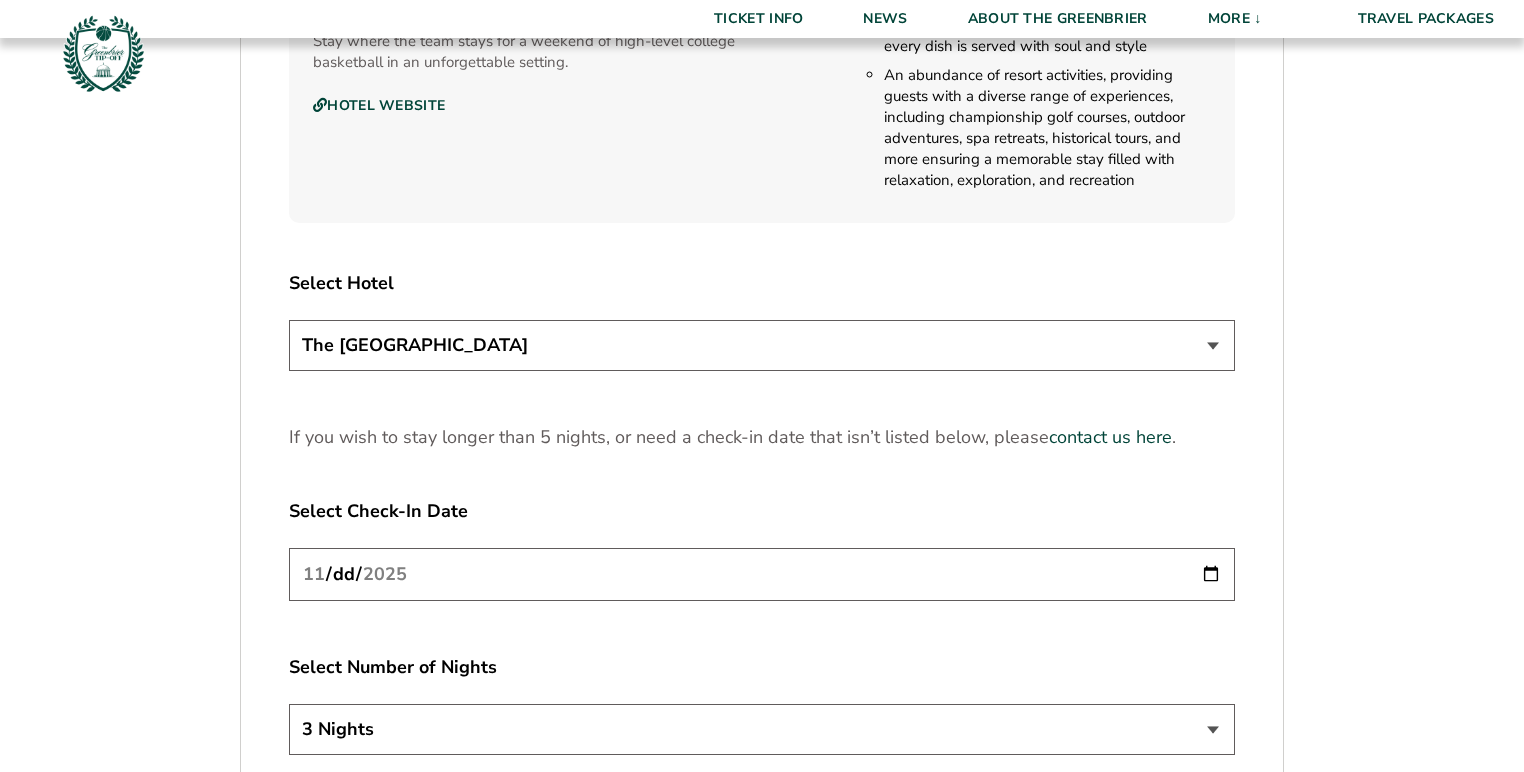 scroll, scrollTop: 2400, scrollLeft: 0, axis: vertical 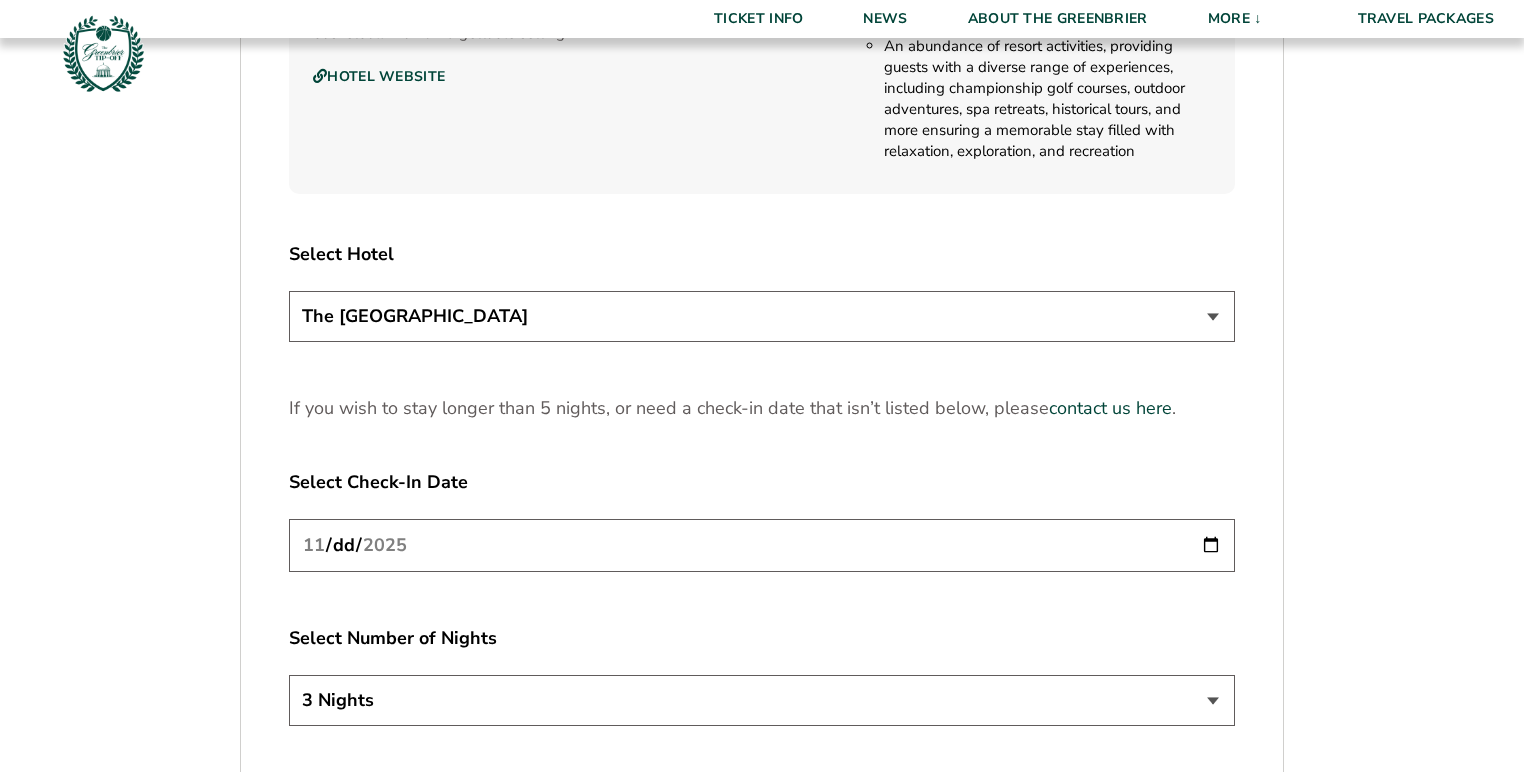 click on "3 Nights
4 Nights
5 Nights" at bounding box center (762, 700) 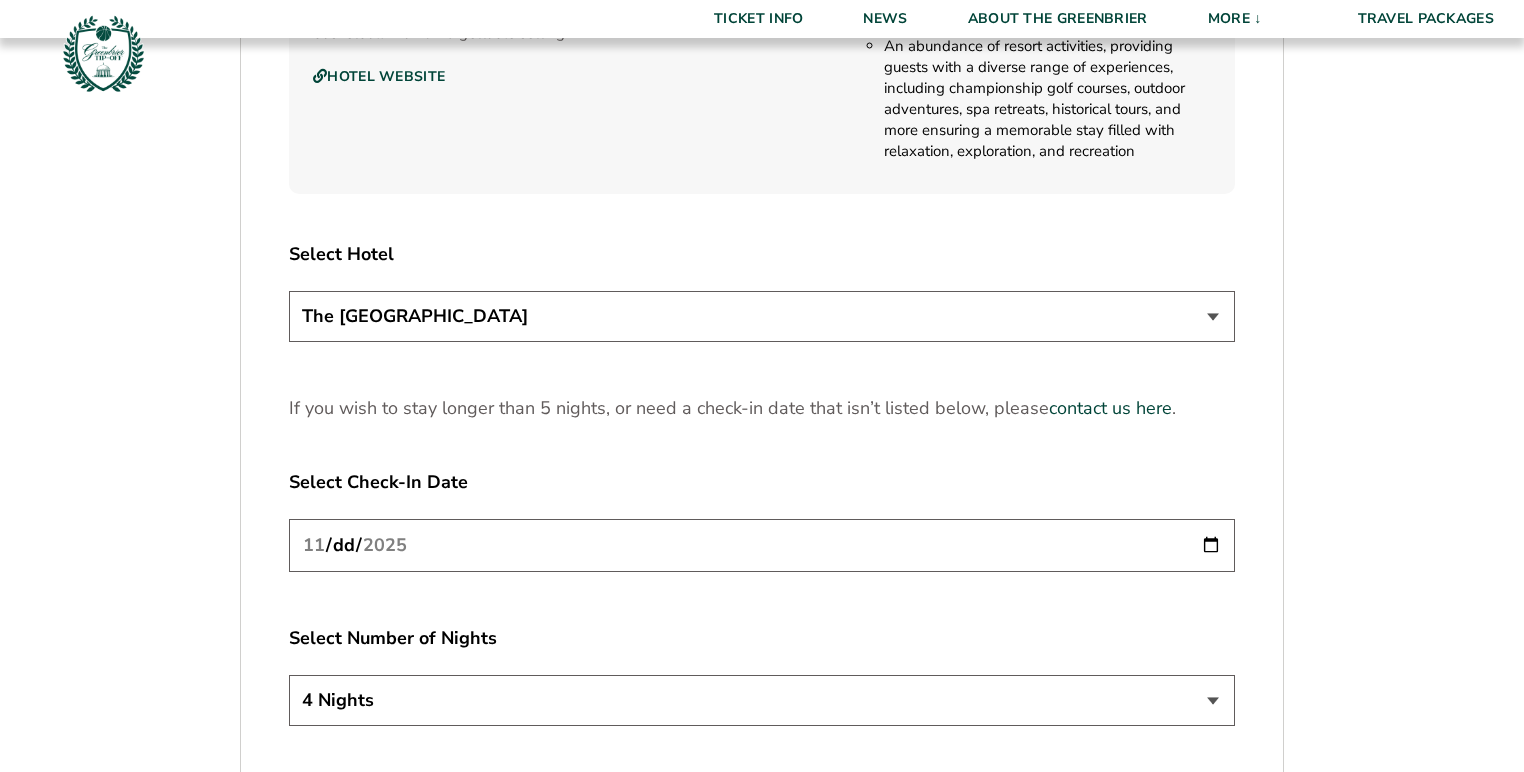 click on "3 Nights
4 Nights
5 Nights" at bounding box center (762, 700) 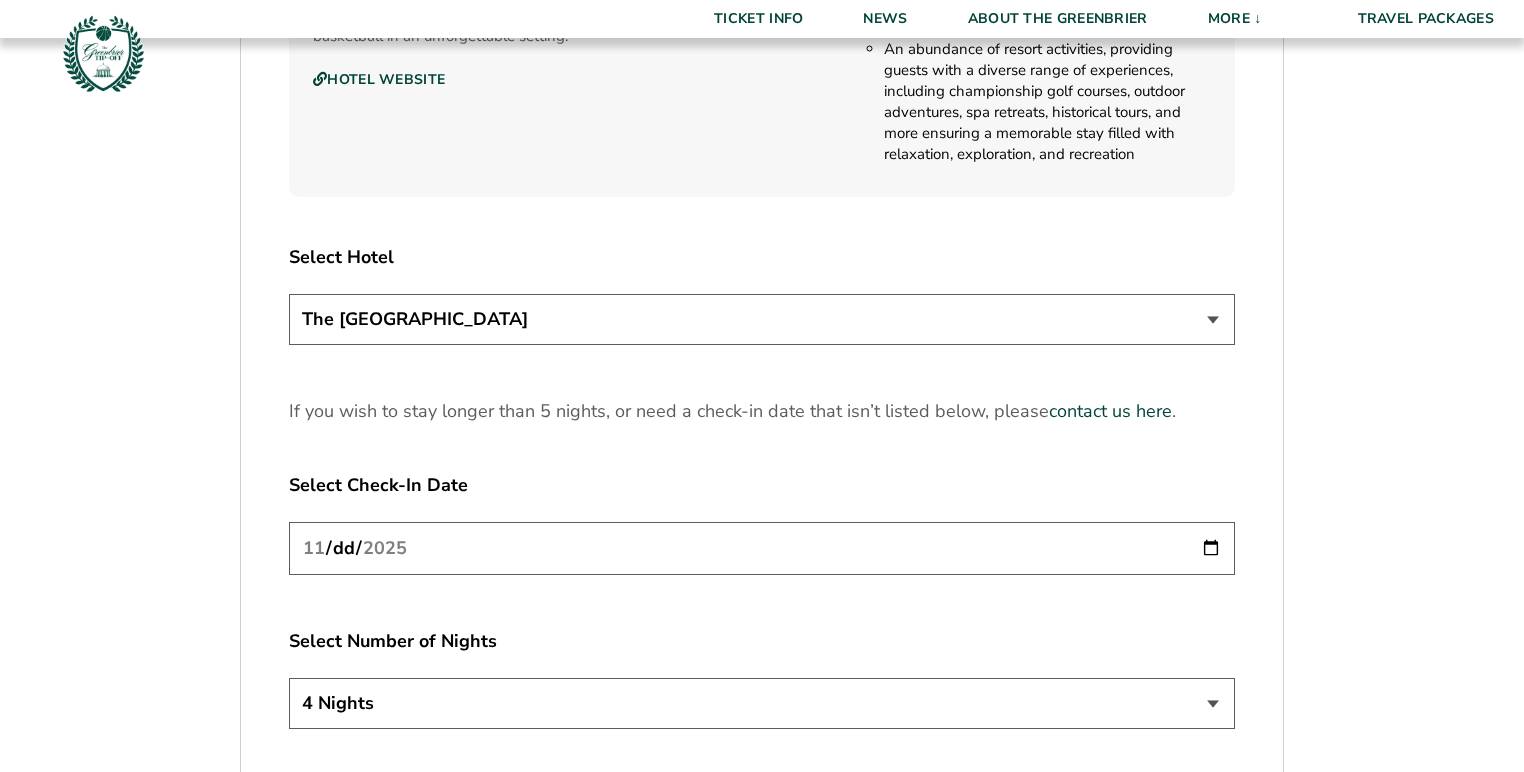 scroll, scrollTop: 2400, scrollLeft: 0, axis: vertical 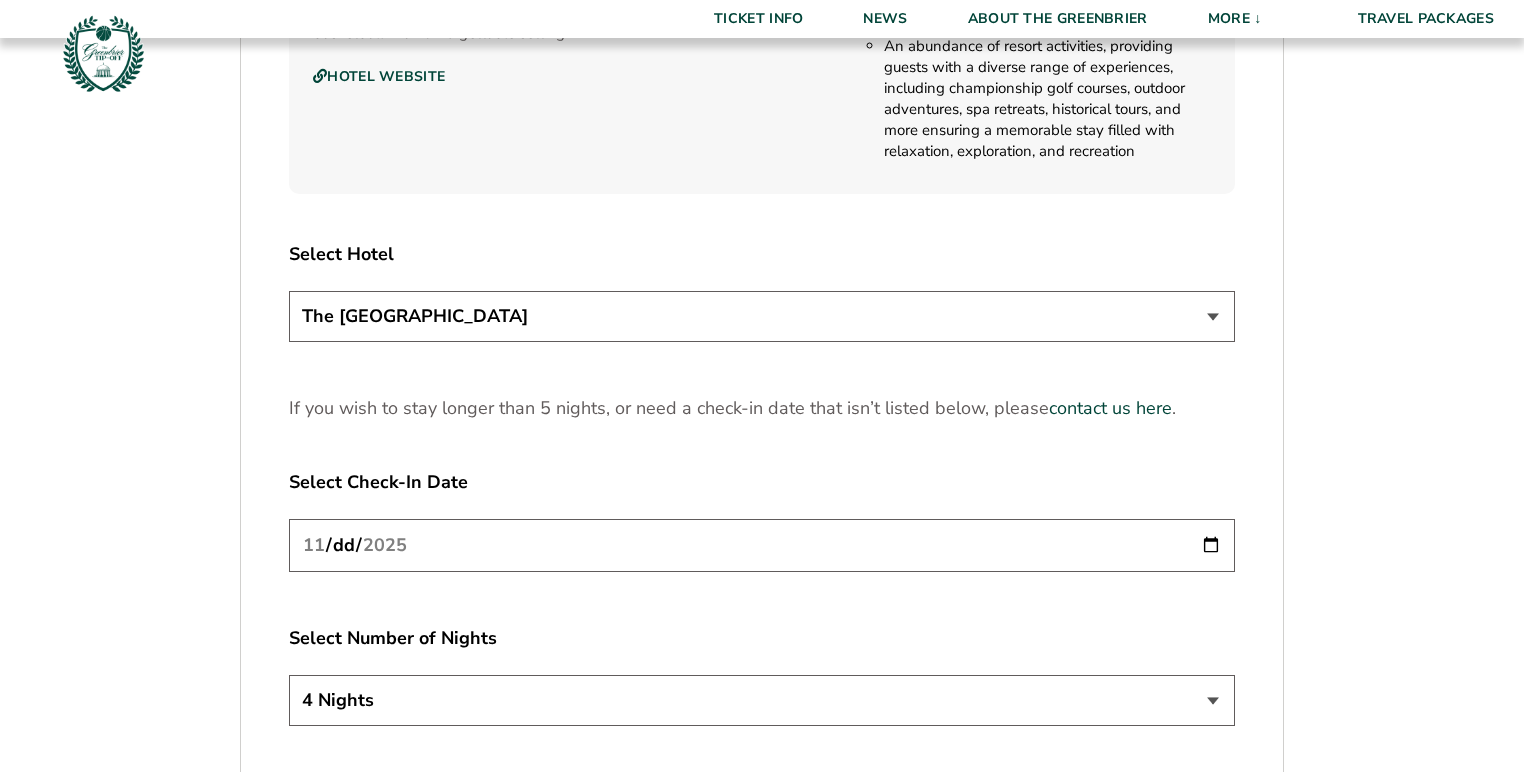 click on "[DATE]" at bounding box center (762, 545) 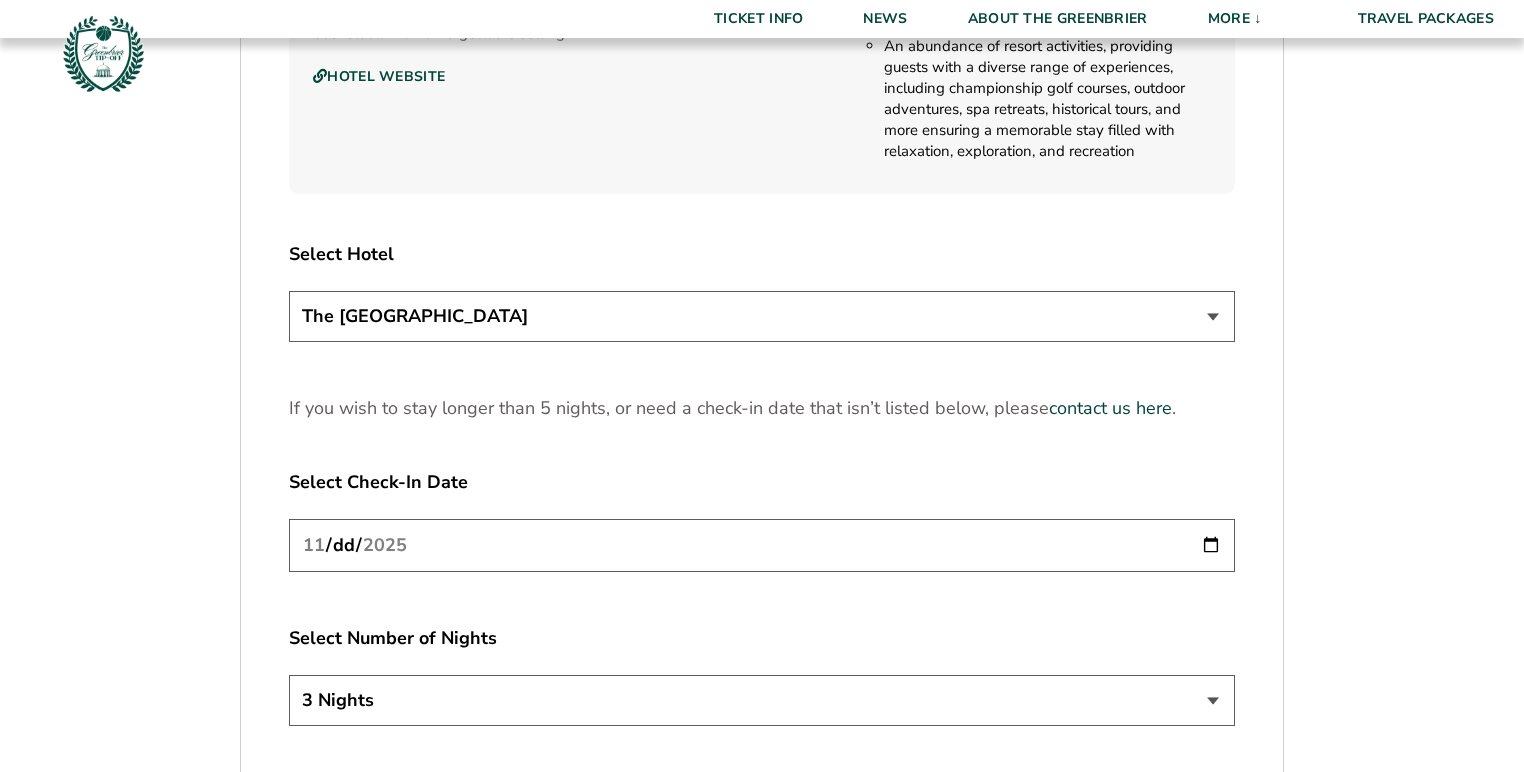 click on "3 Nights
4 Nights
5 Nights" at bounding box center [762, 700] 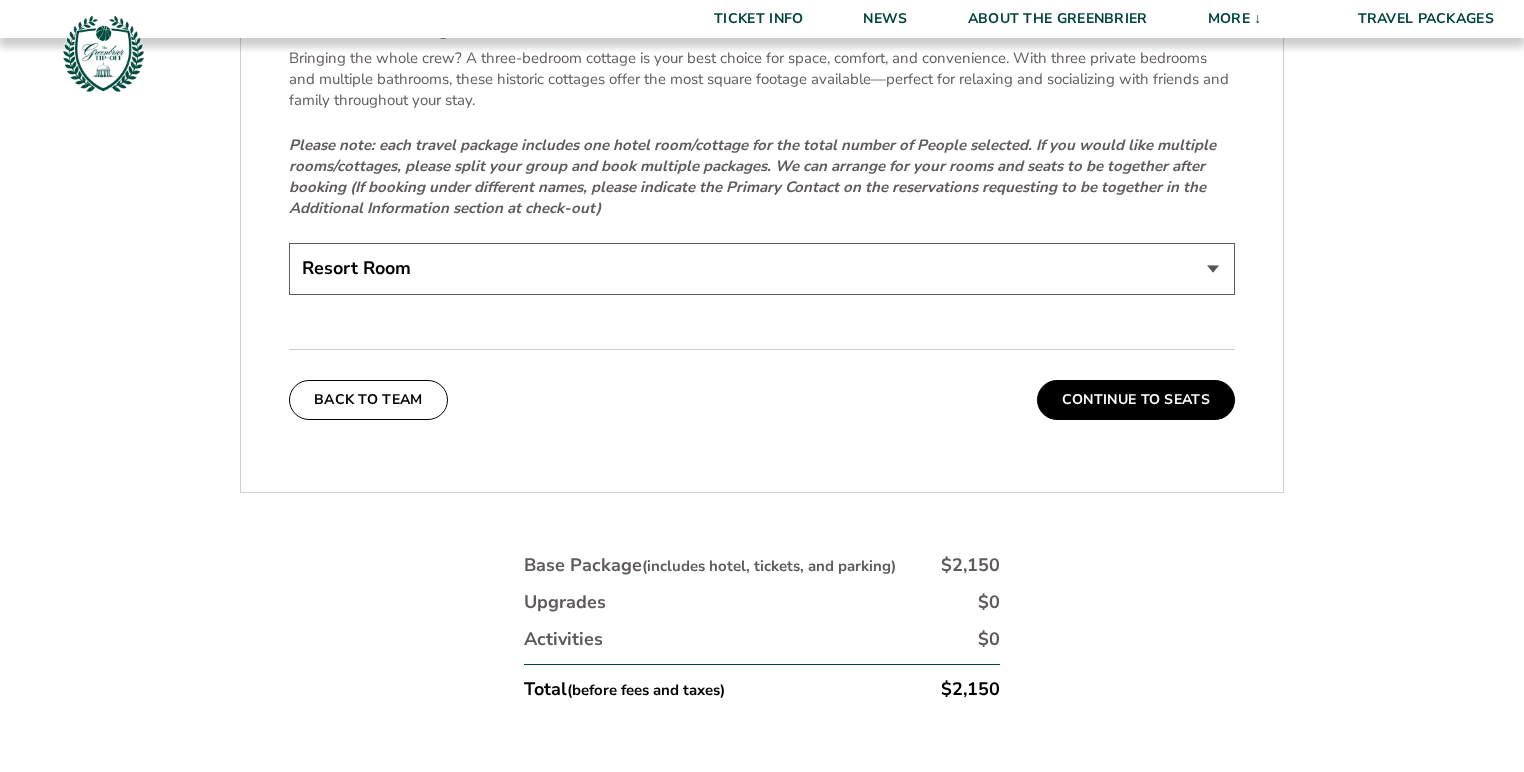 scroll, scrollTop: 3520, scrollLeft: 0, axis: vertical 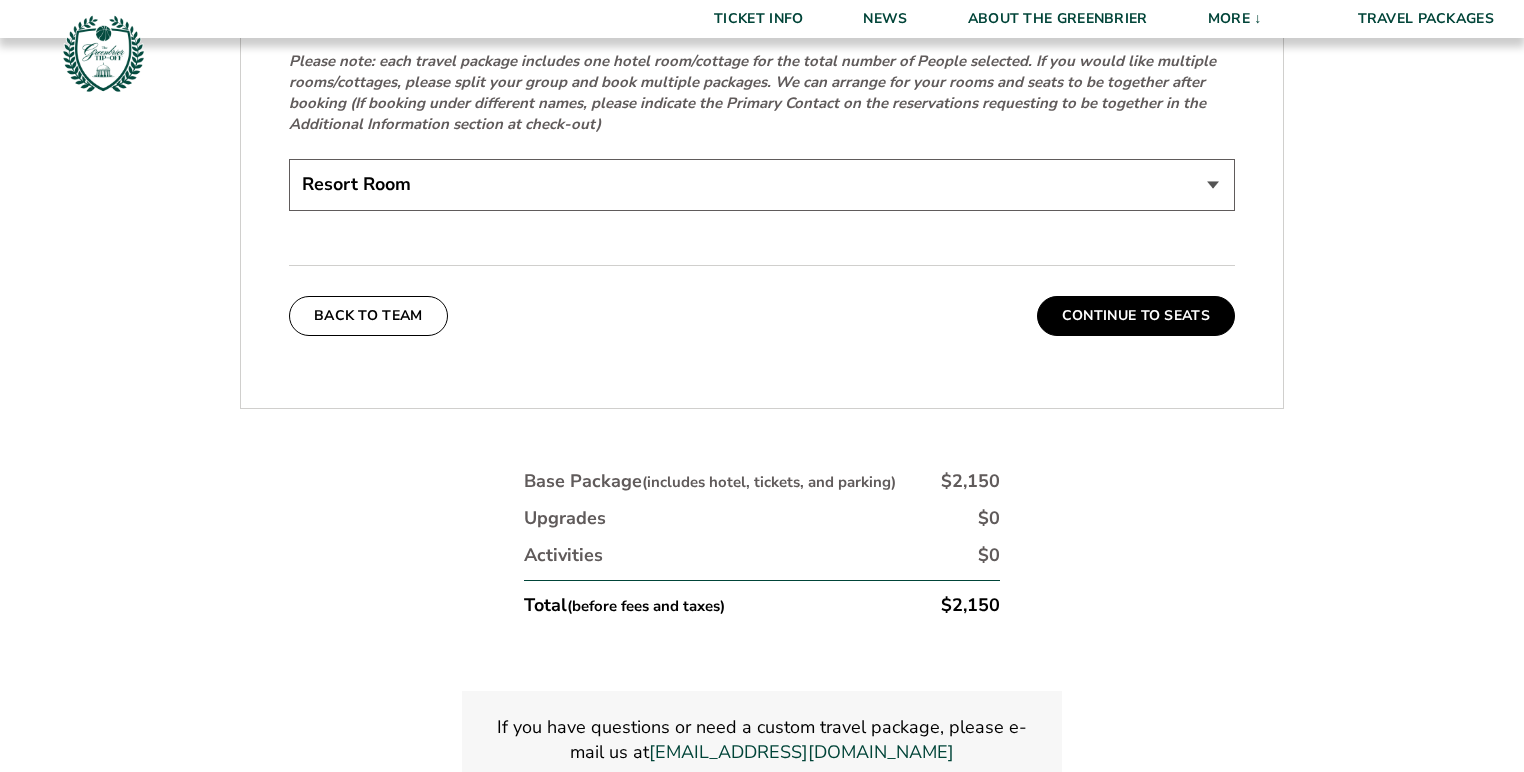 click on "Resort Room  One Bedroom Cottage (+$275 per night) Three Bedroom Cottage (+$1475 per night)" at bounding box center (762, 184) 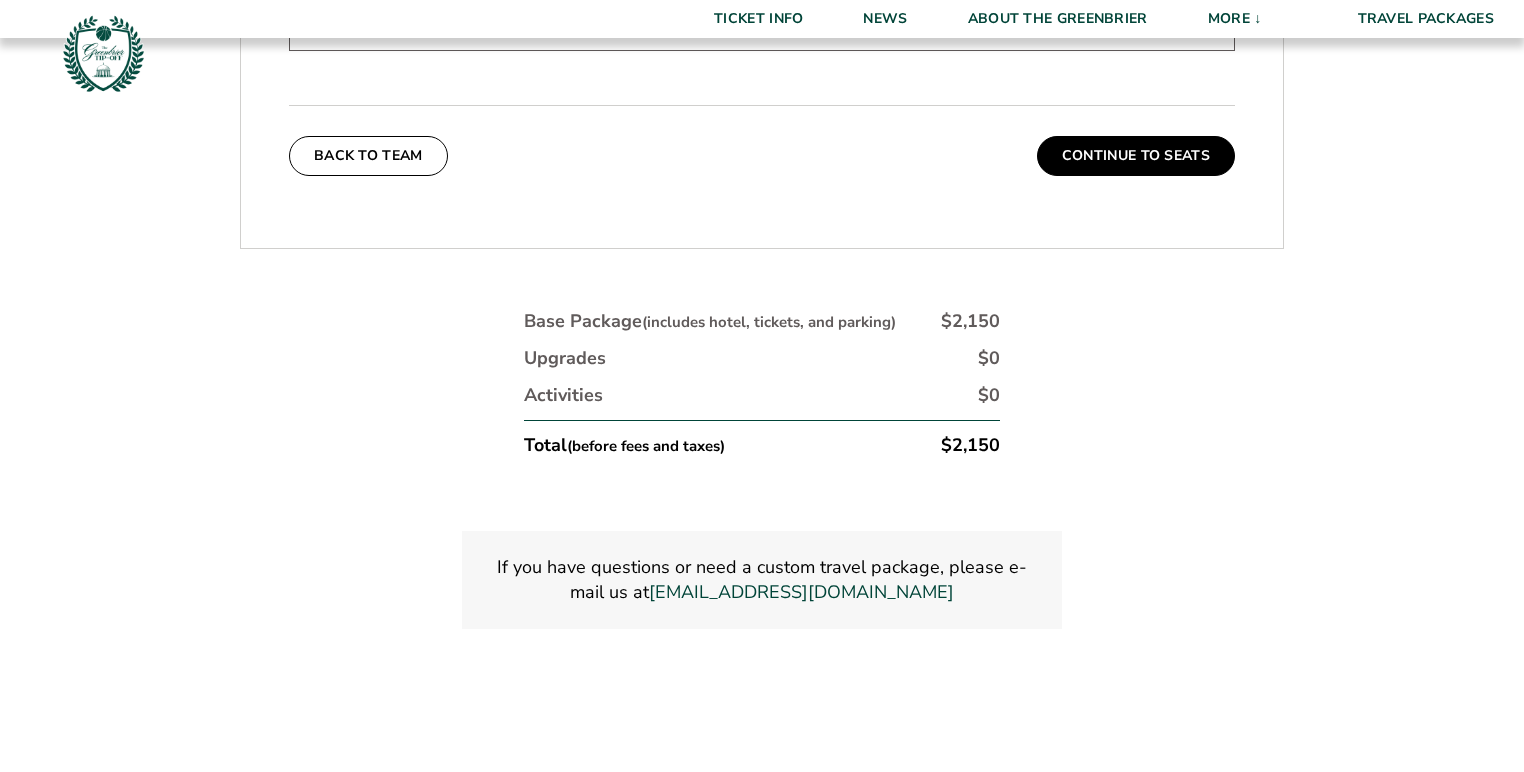 scroll, scrollTop: 3600, scrollLeft: 0, axis: vertical 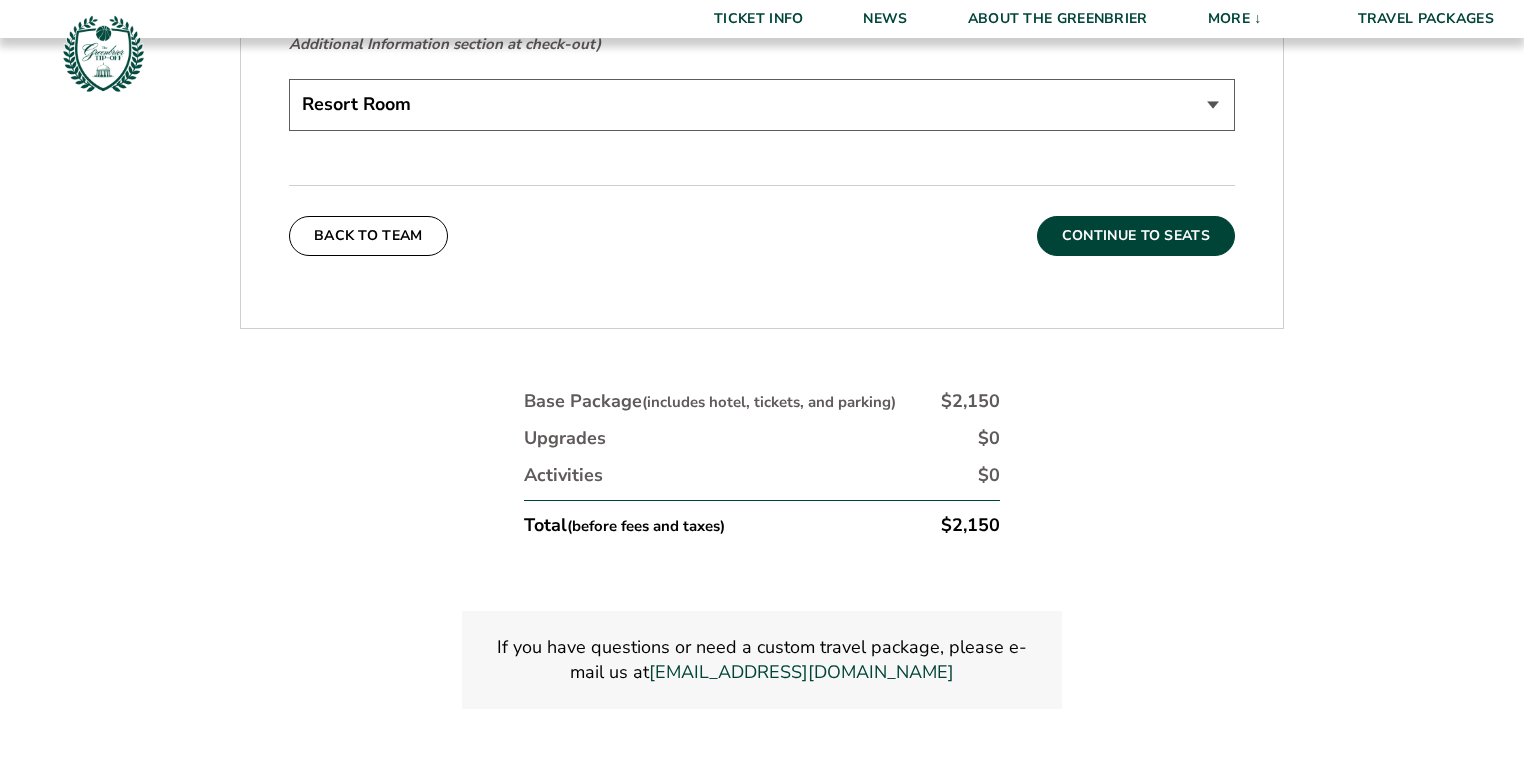 click on "Continue To Seats" at bounding box center [1136, 236] 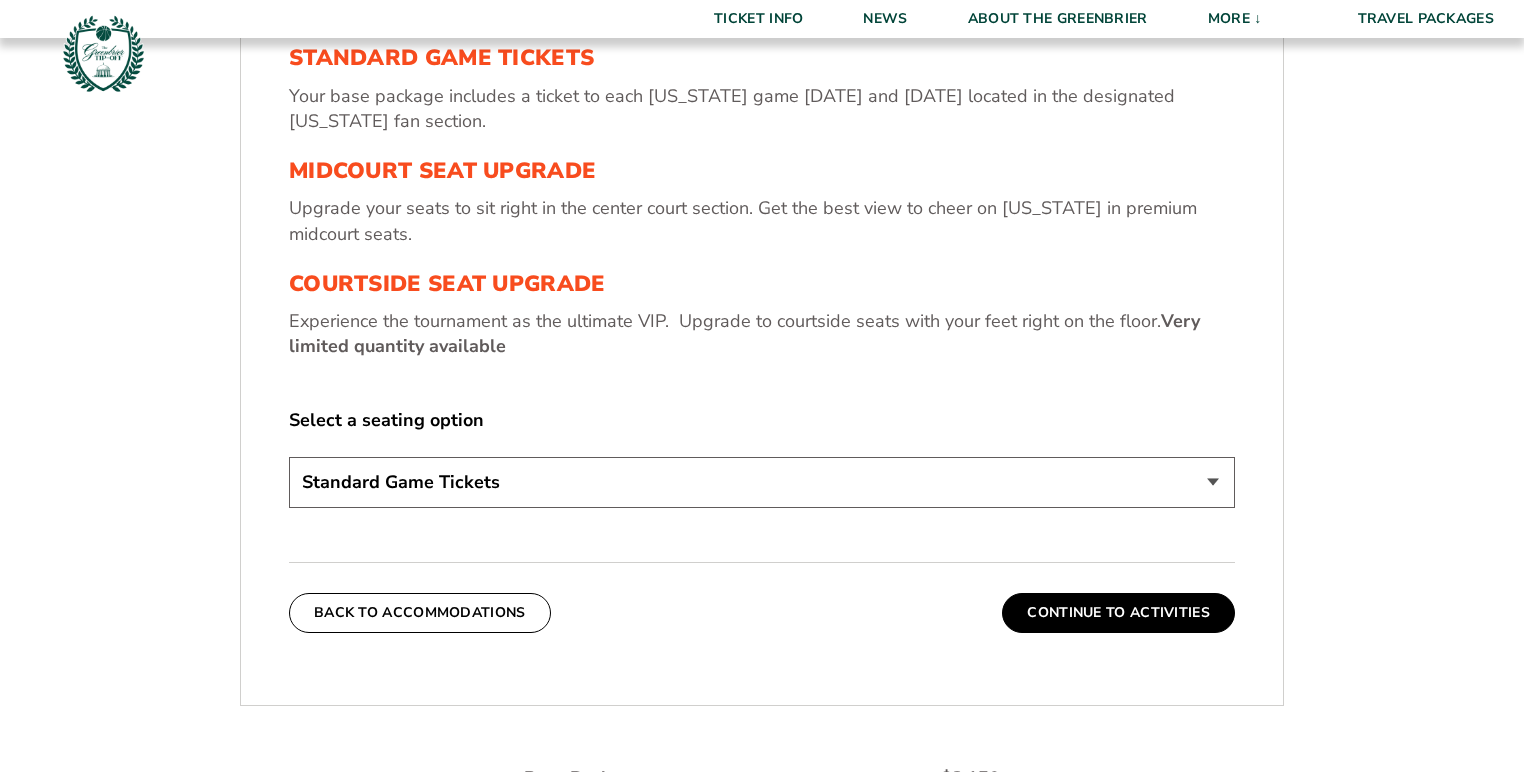 scroll, scrollTop: 764, scrollLeft: 0, axis: vertical 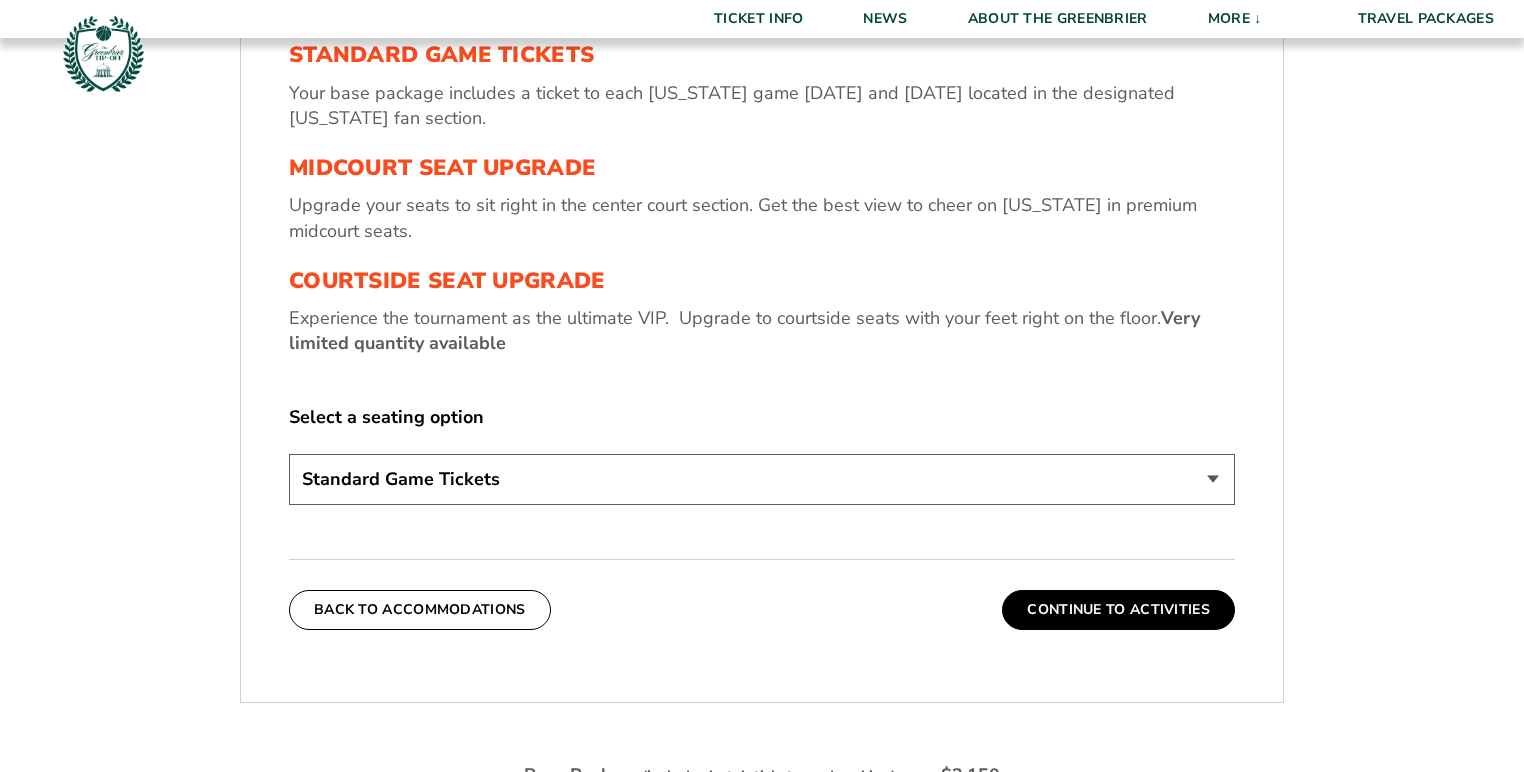 click on "Standard Game Tickets
Midcourt Seat Upgrade (+$130 per person)
Courtside Seat Upgrade (+$590 per person)" at bounding box center (762, 479) 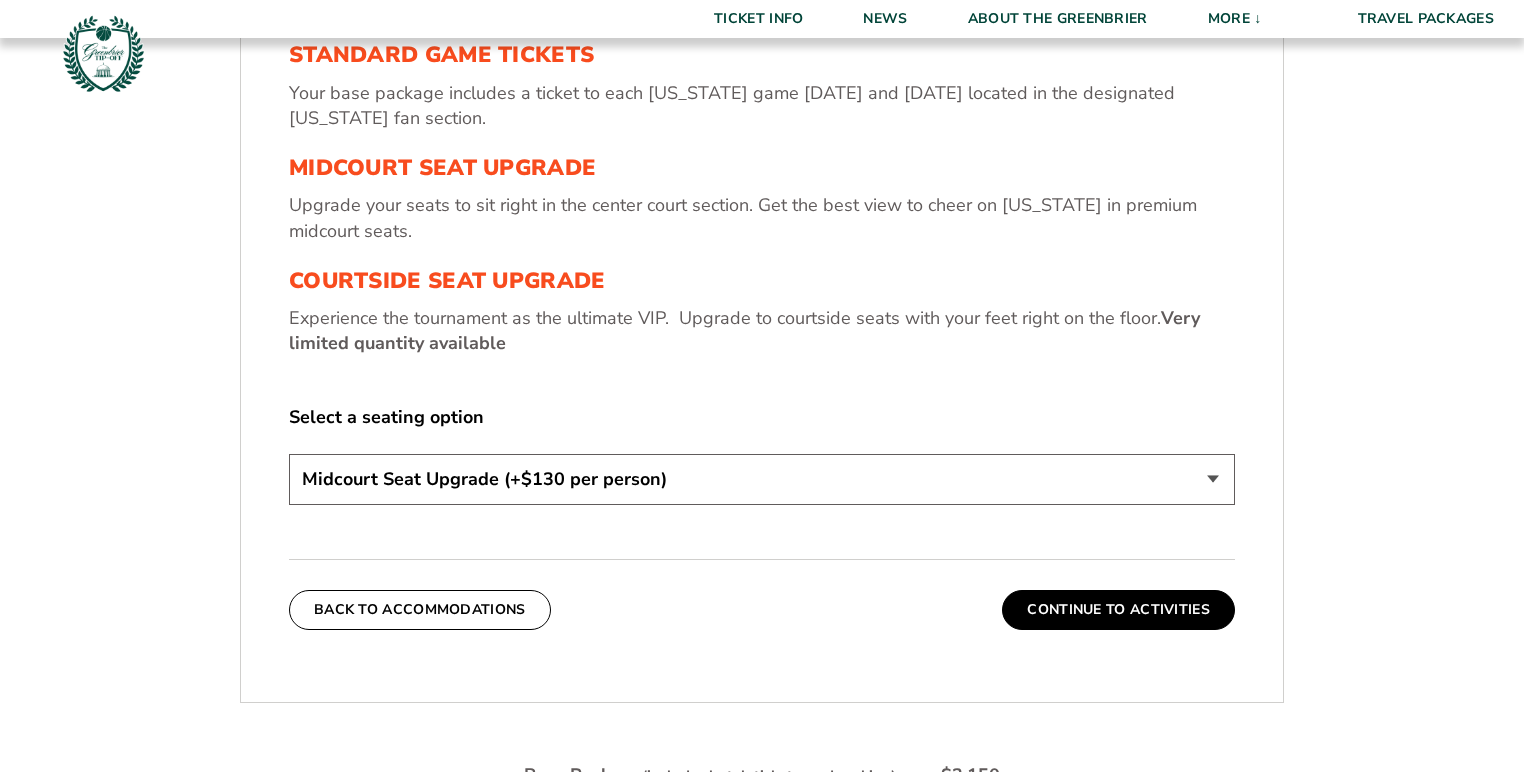 click on "Standard Game Tickets
Midcourt Seat Upgrade (+$130 per person)
Courtside Seat Upgrade (+$590 per person)" at bounding box center (762, 479) 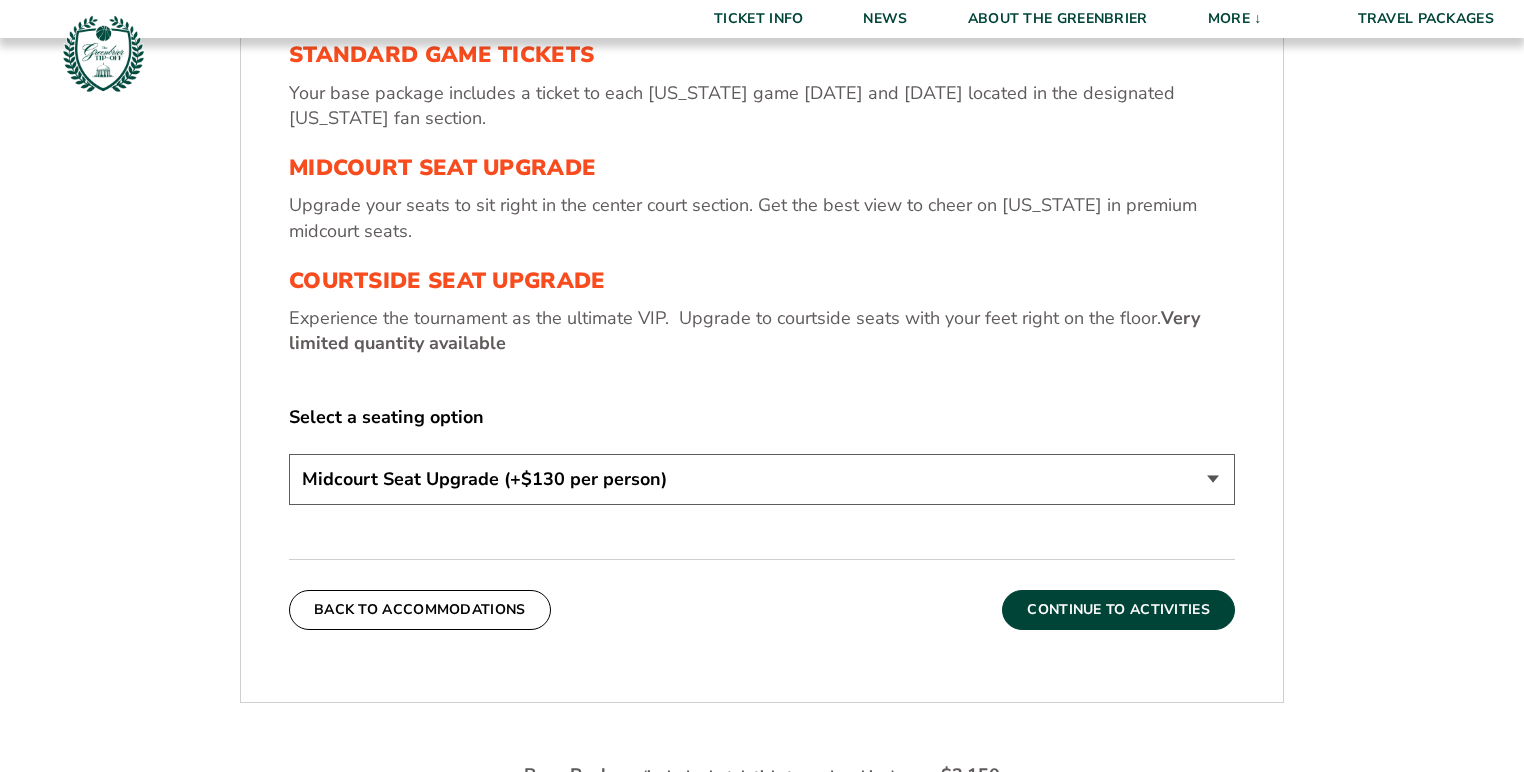 click on "Continue To Activities" at bounding box center [1118, 610] 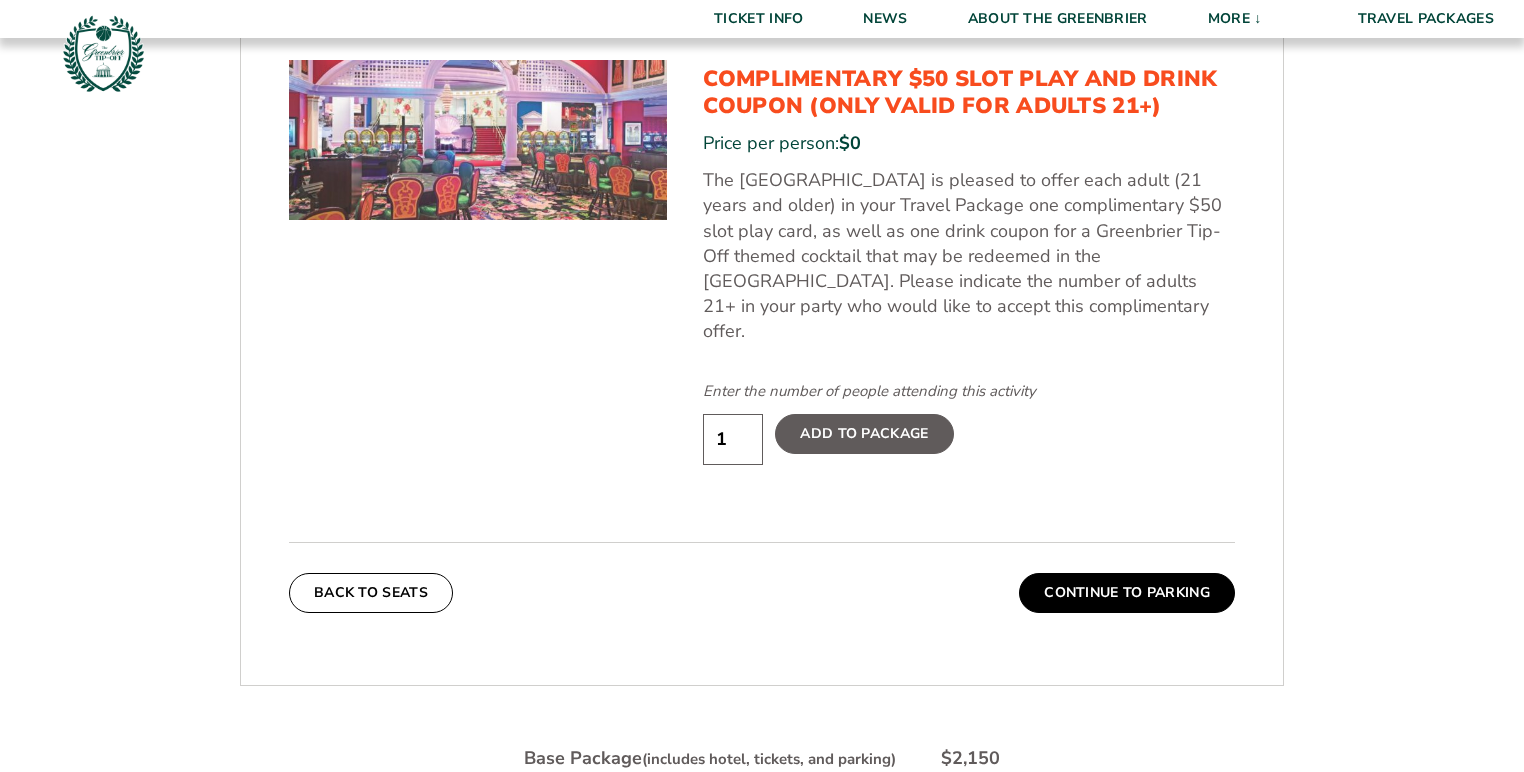 scroll, scrollTop: 1084, scrollLeft: 0, axis: vertical 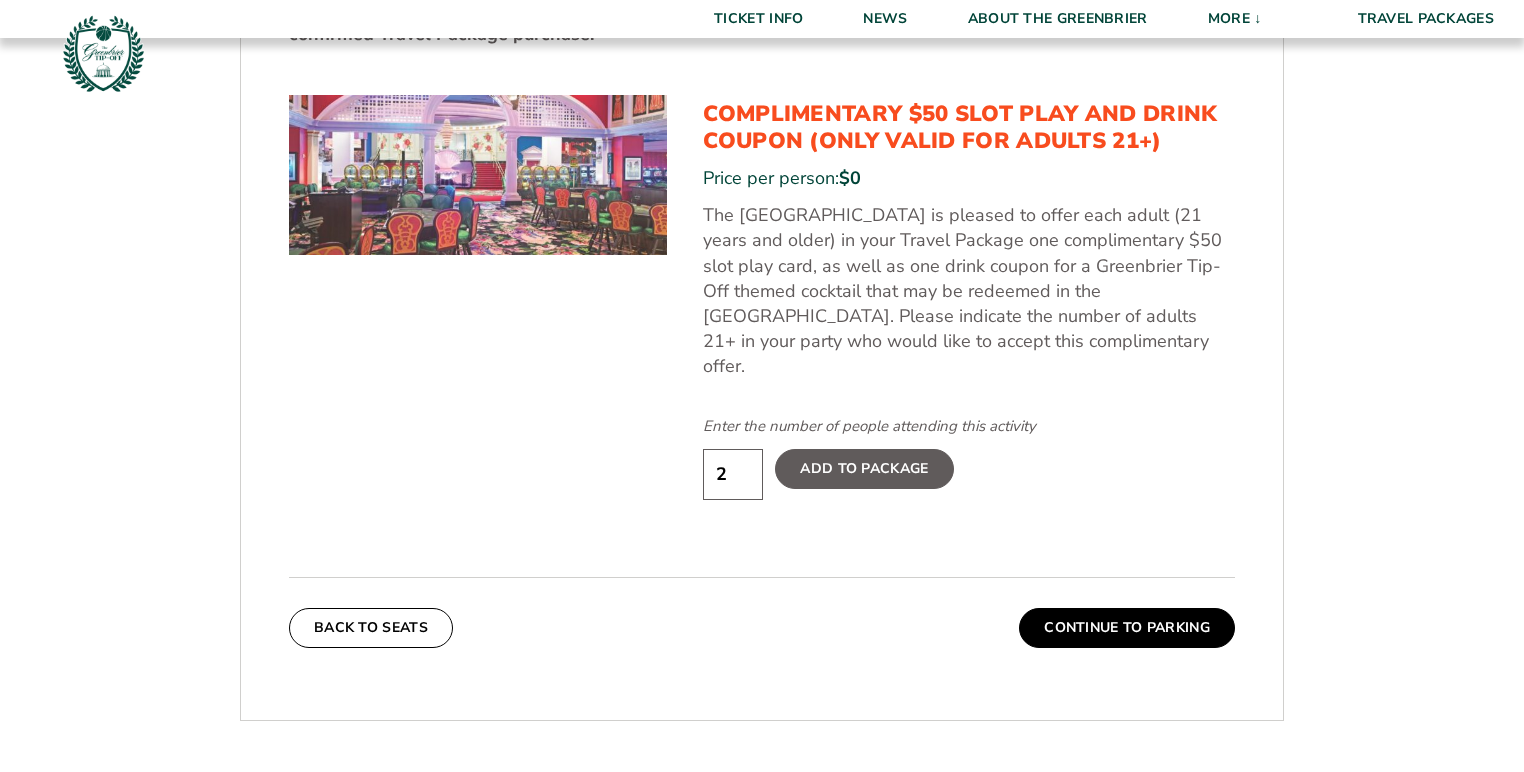 type on "2" 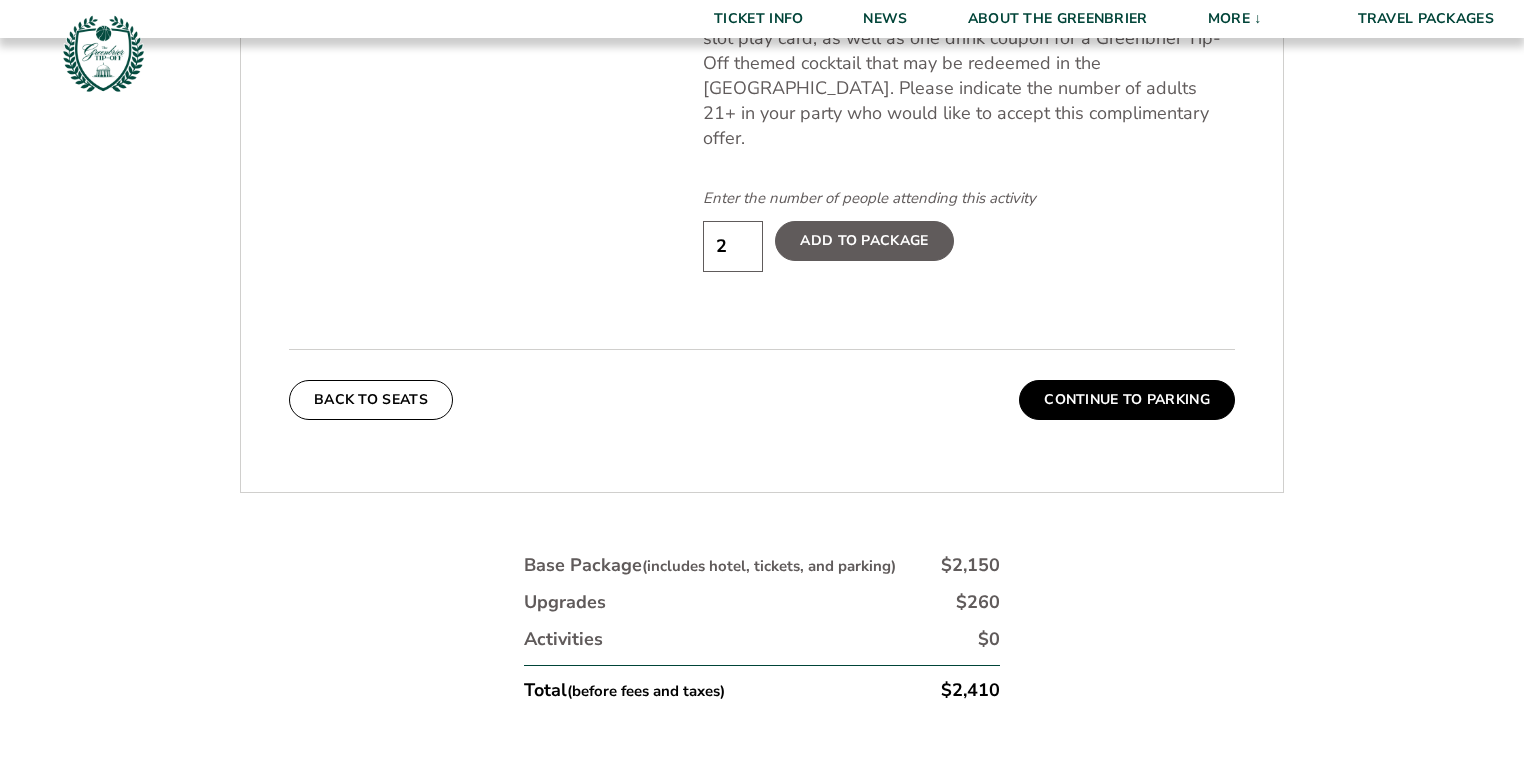 scroll, scrollTop: 1404, scrollLeft: 0, axis: vertical 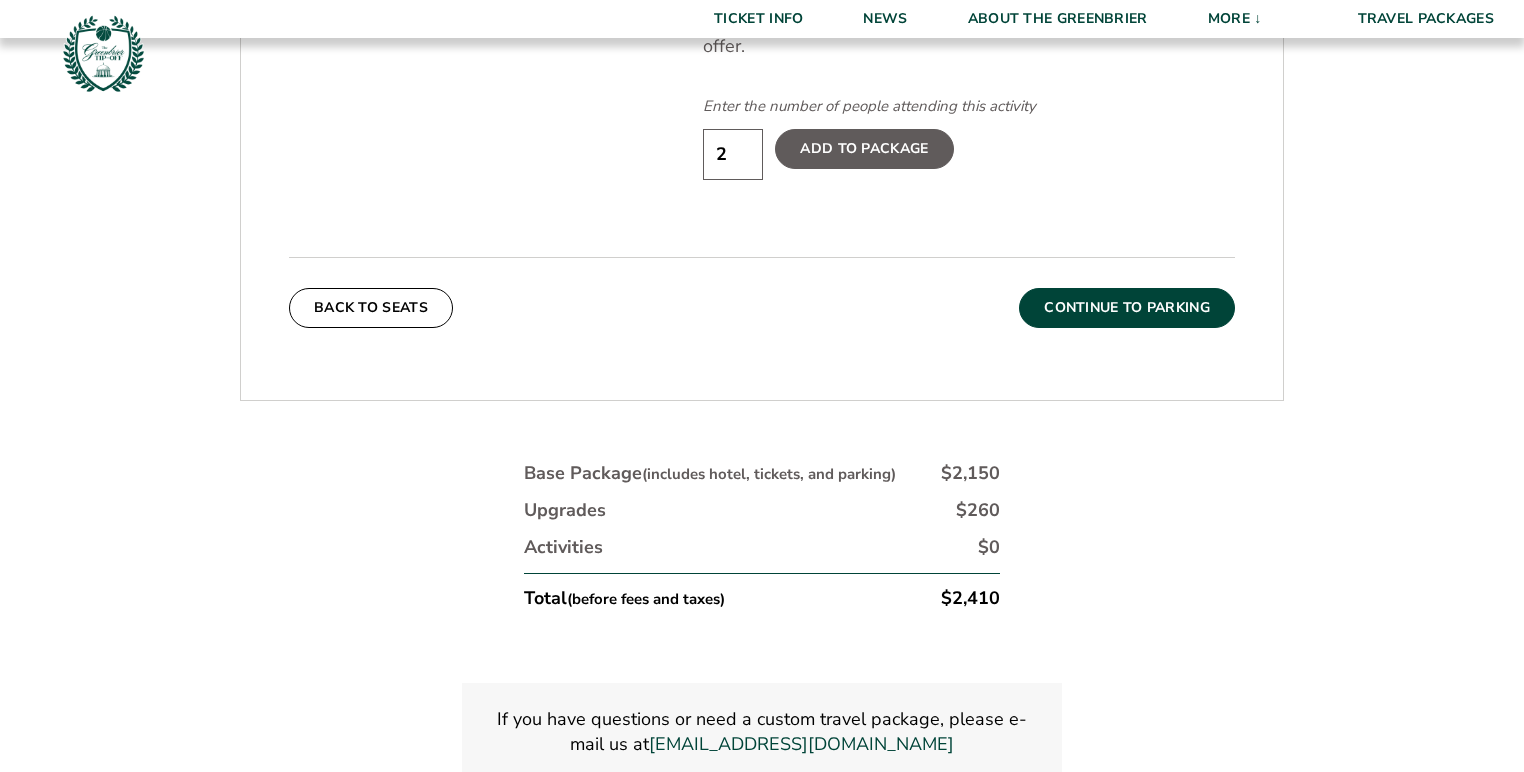 click on "Continue To Parking" at bounding box center [1127, 308] 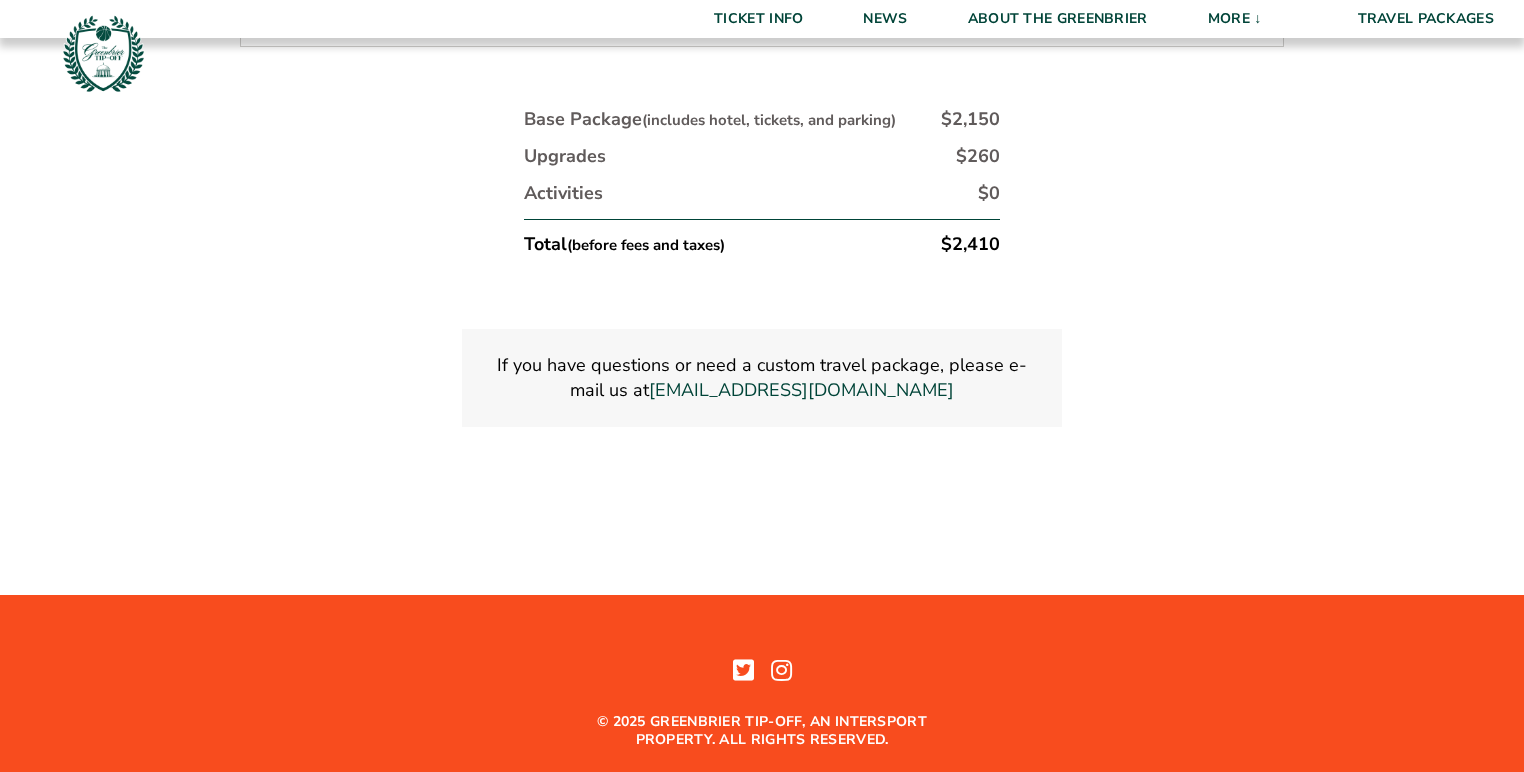 scroll, scrollTop: 876, scrollLeft: 0, axis: vertical 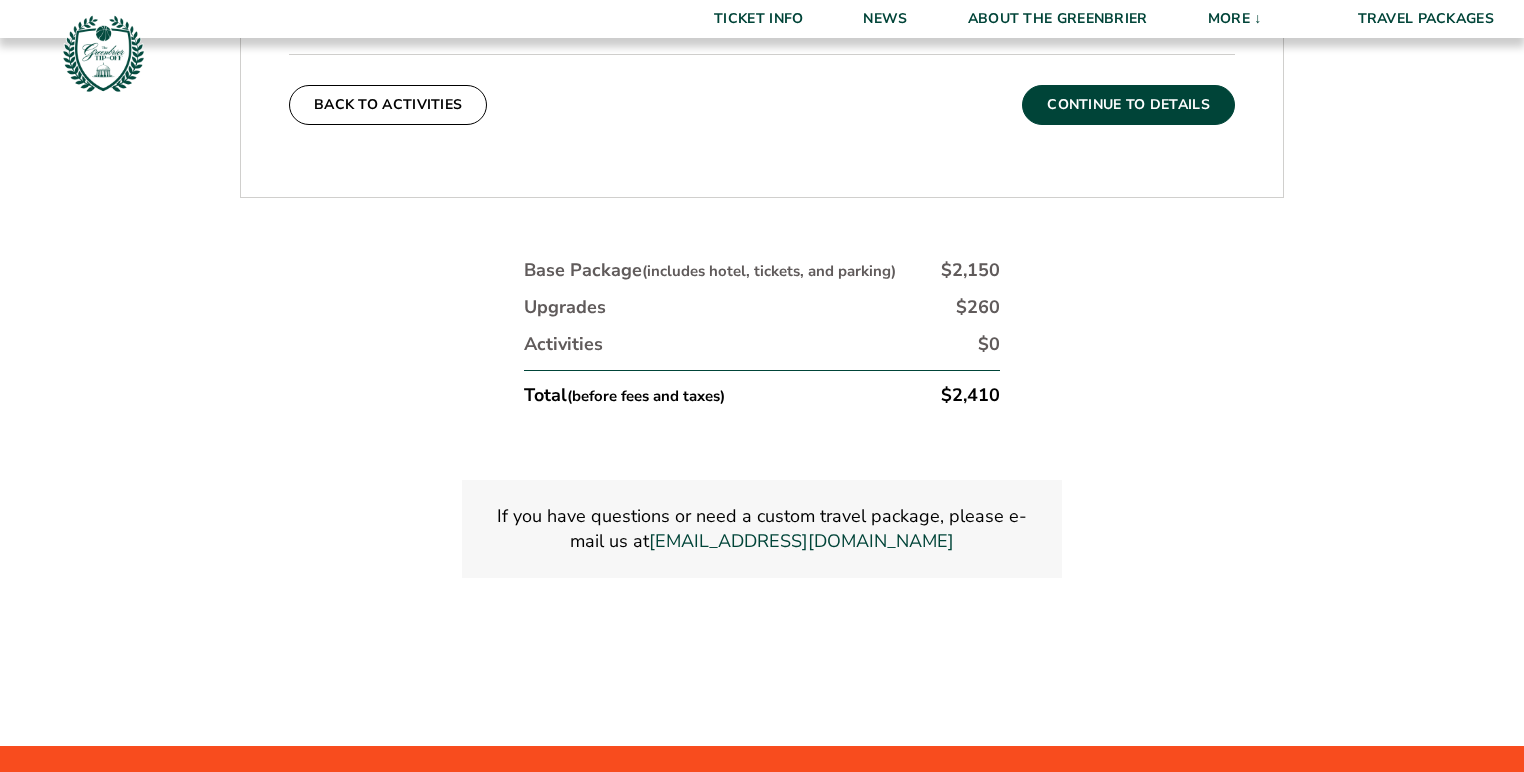 click on "Continue To Details" at bounding box center [1128, 105] 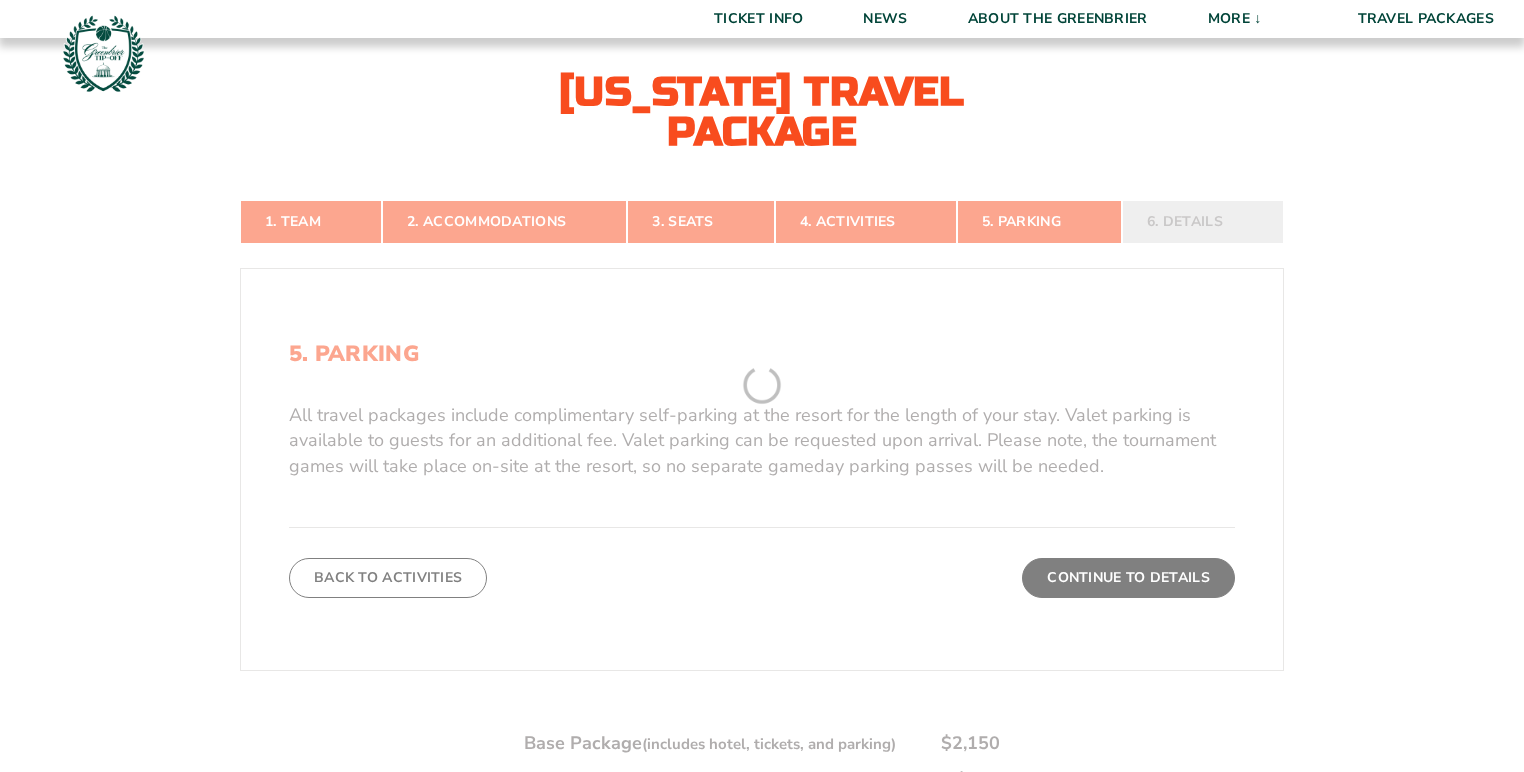 scroll, scrollTop: 364, scrollLeft: 0, axis: vertical 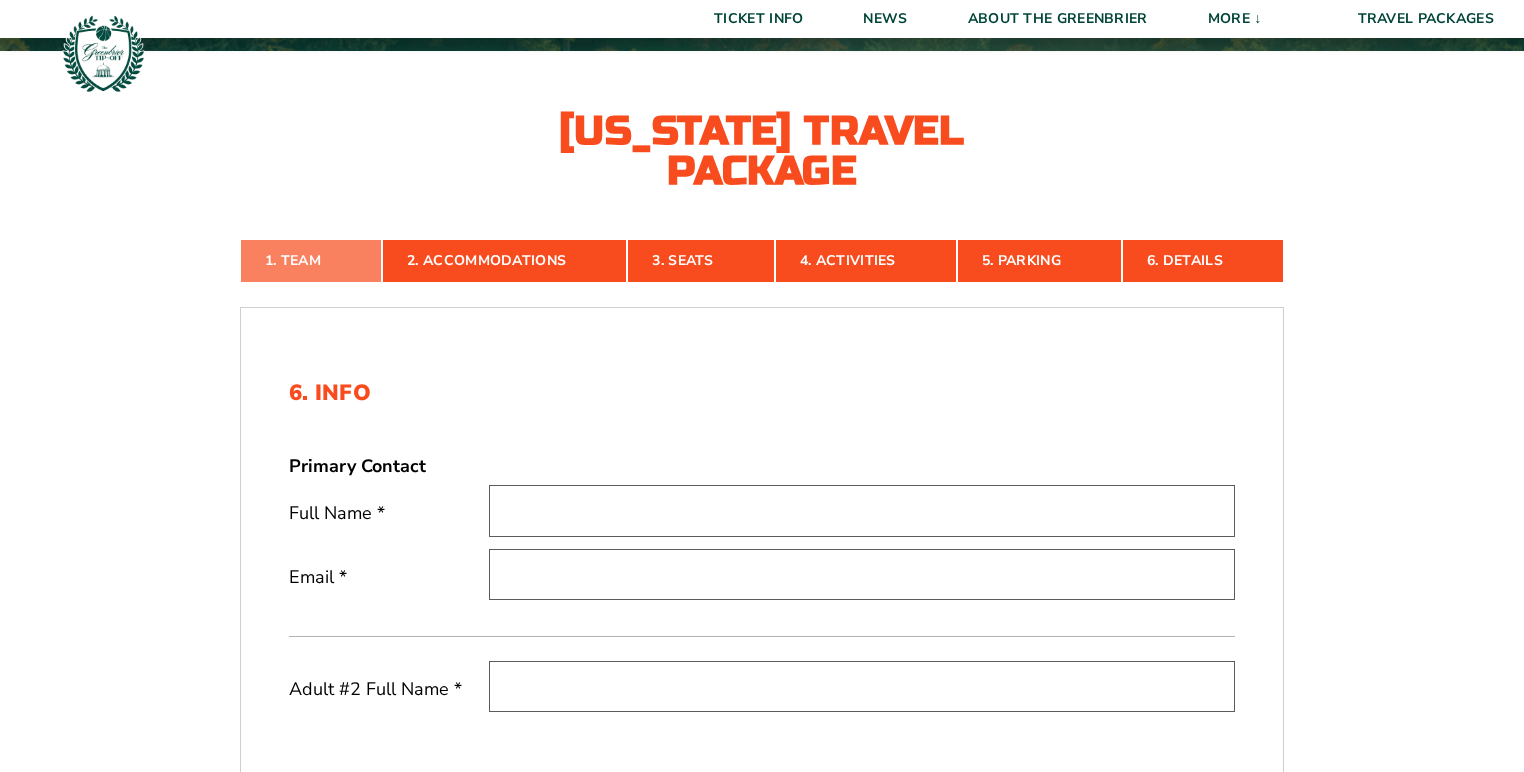 click on "1. Team" at bounding box center [311, 261] 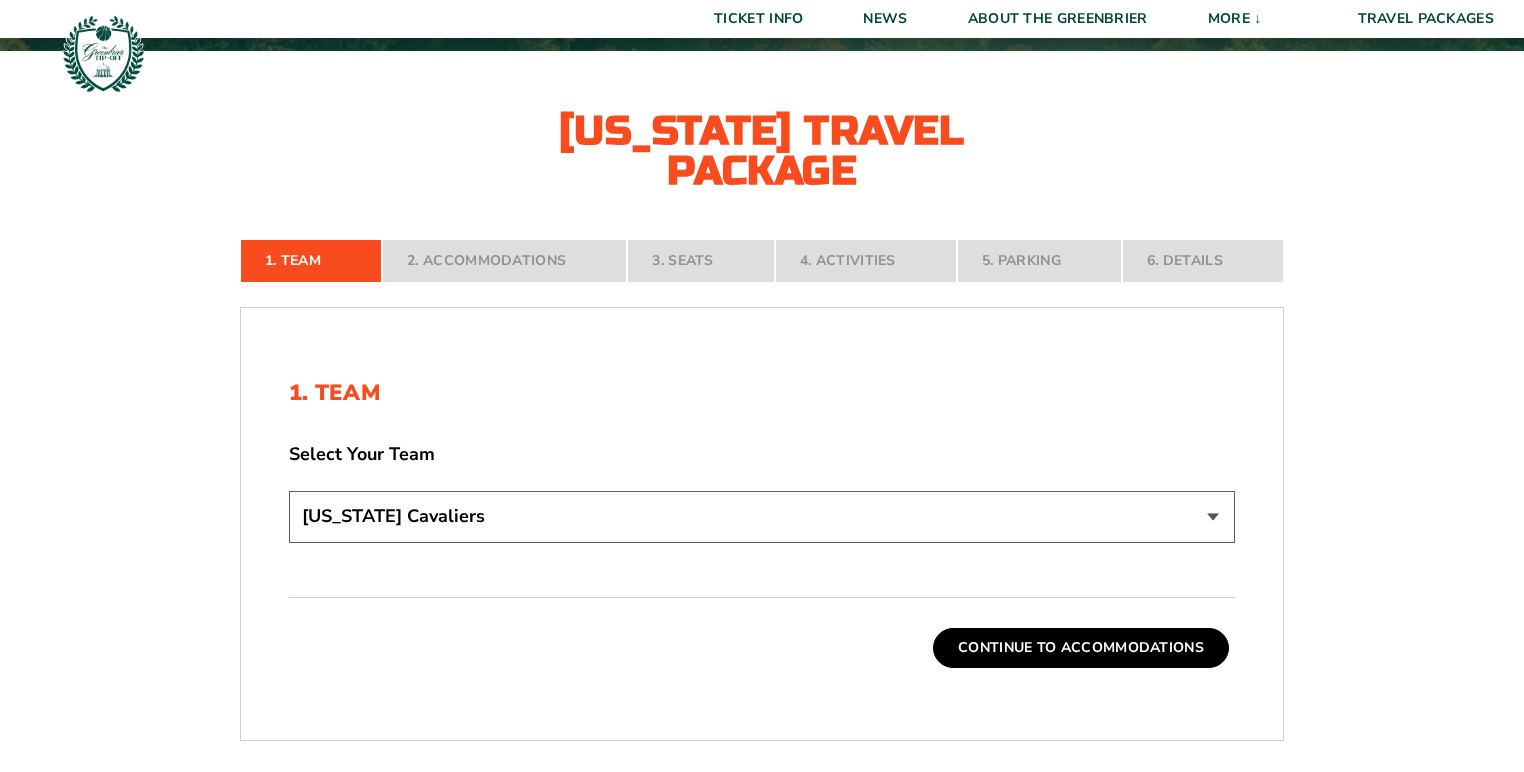 click on "[US_STATE] Cavaliers" at bounding box center [762, 516] 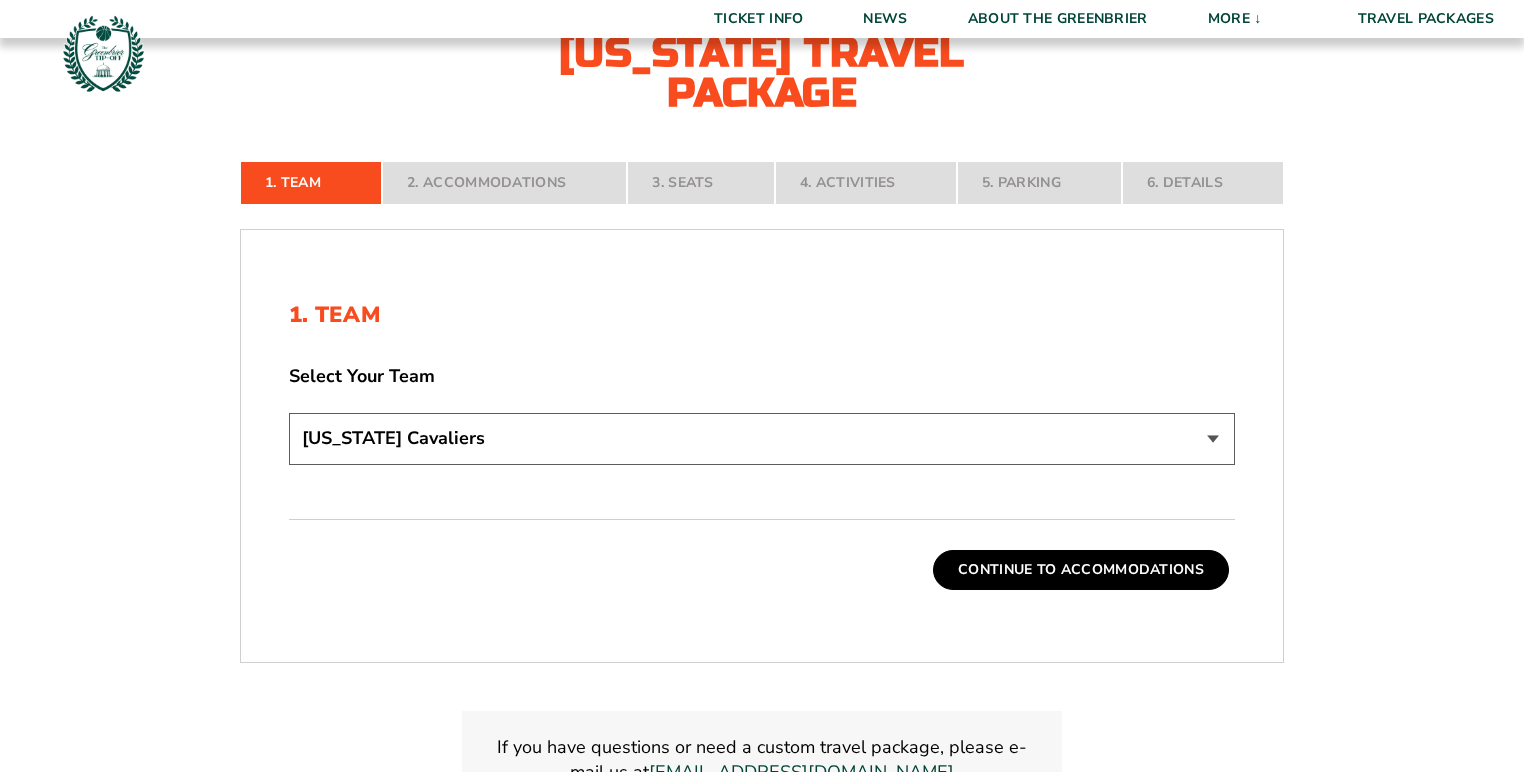 scroll, scrollTop: 524, scrollLeft: 0, axis: vertical 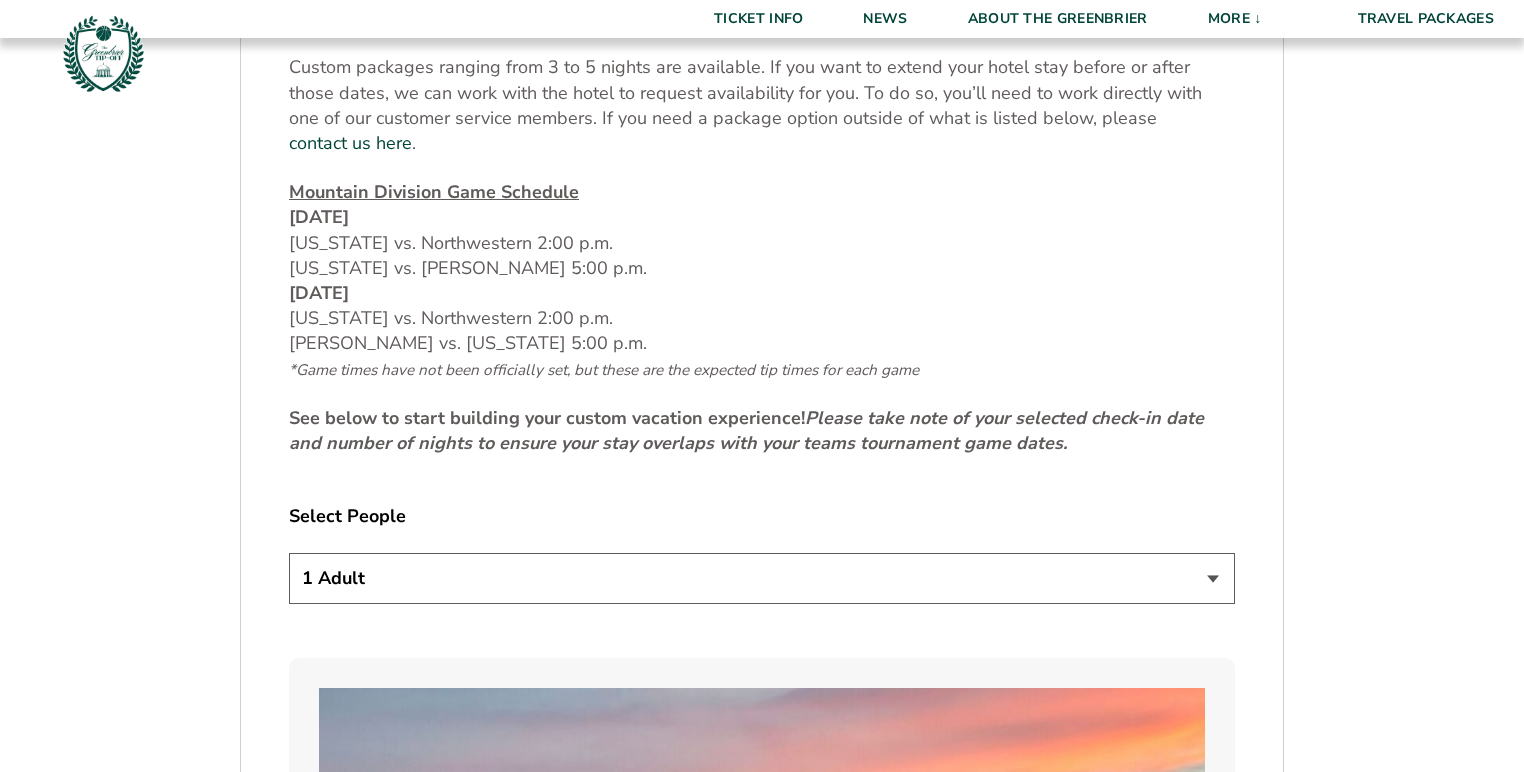click on "1 Adult
2 Adults
3 Adults
4 Adults
2 Adults + 1 Child
2 Adults + 2 Children
2 Adults + 3 Children" at bounding box center [762, 578] 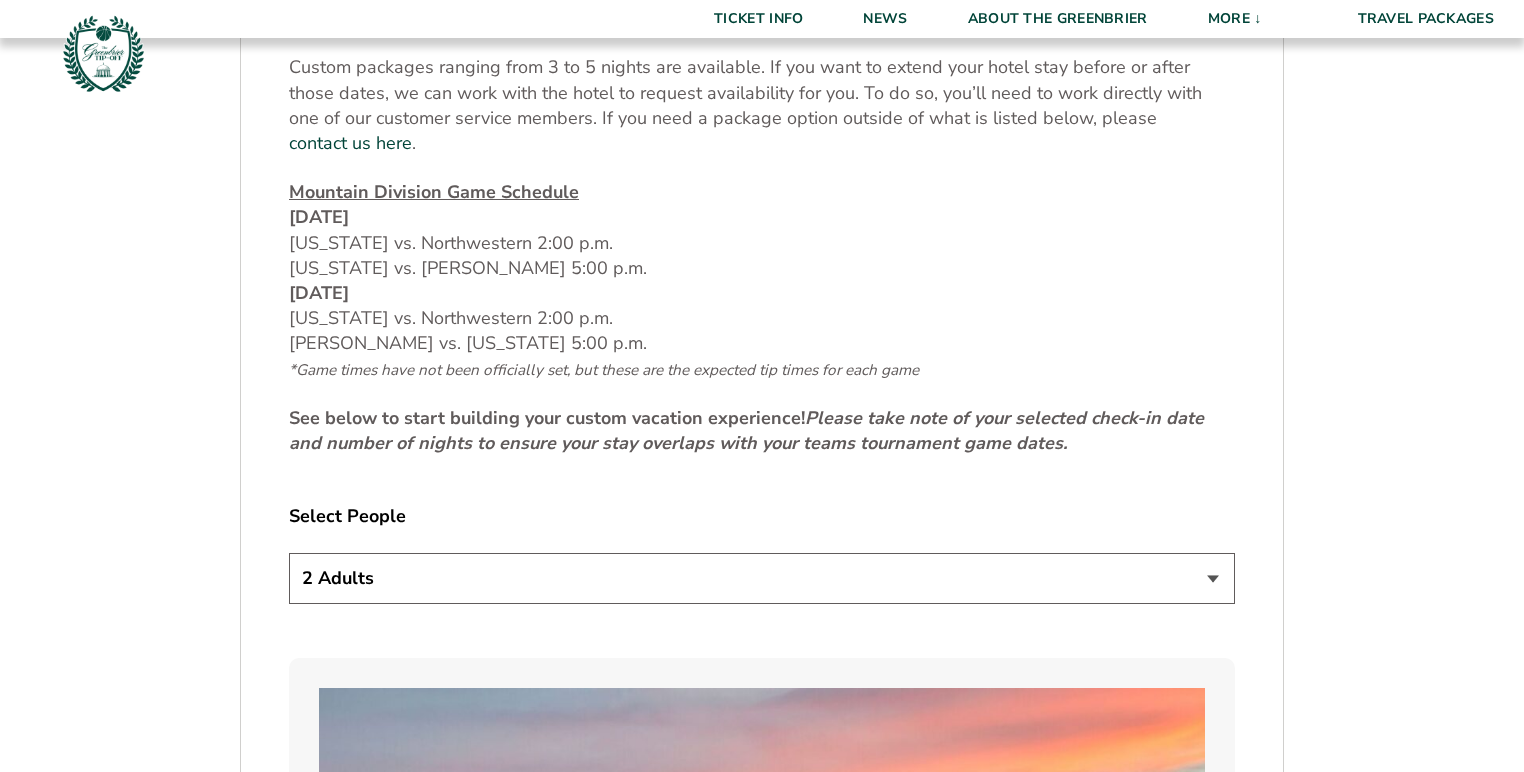 click on "1 Adult
2 Adults
3 Adults
4 Adults
2 Adults + 1 Child
2 Adults + 2 Children
2 Adults + 3 Children" at bounding box center [762, 578] 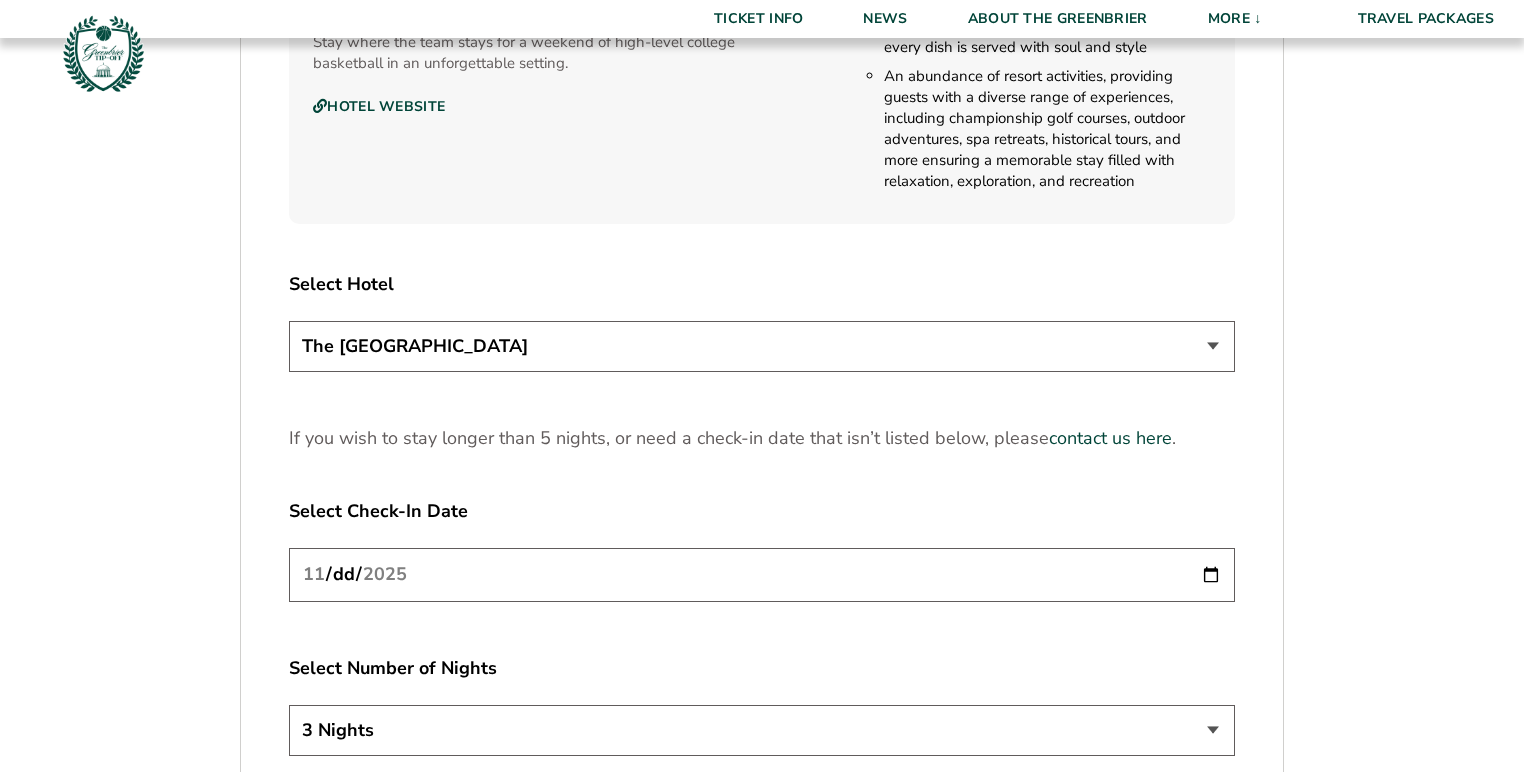 scroll, scrollTop: 2560, scrollLeft: 0, axis: vertical 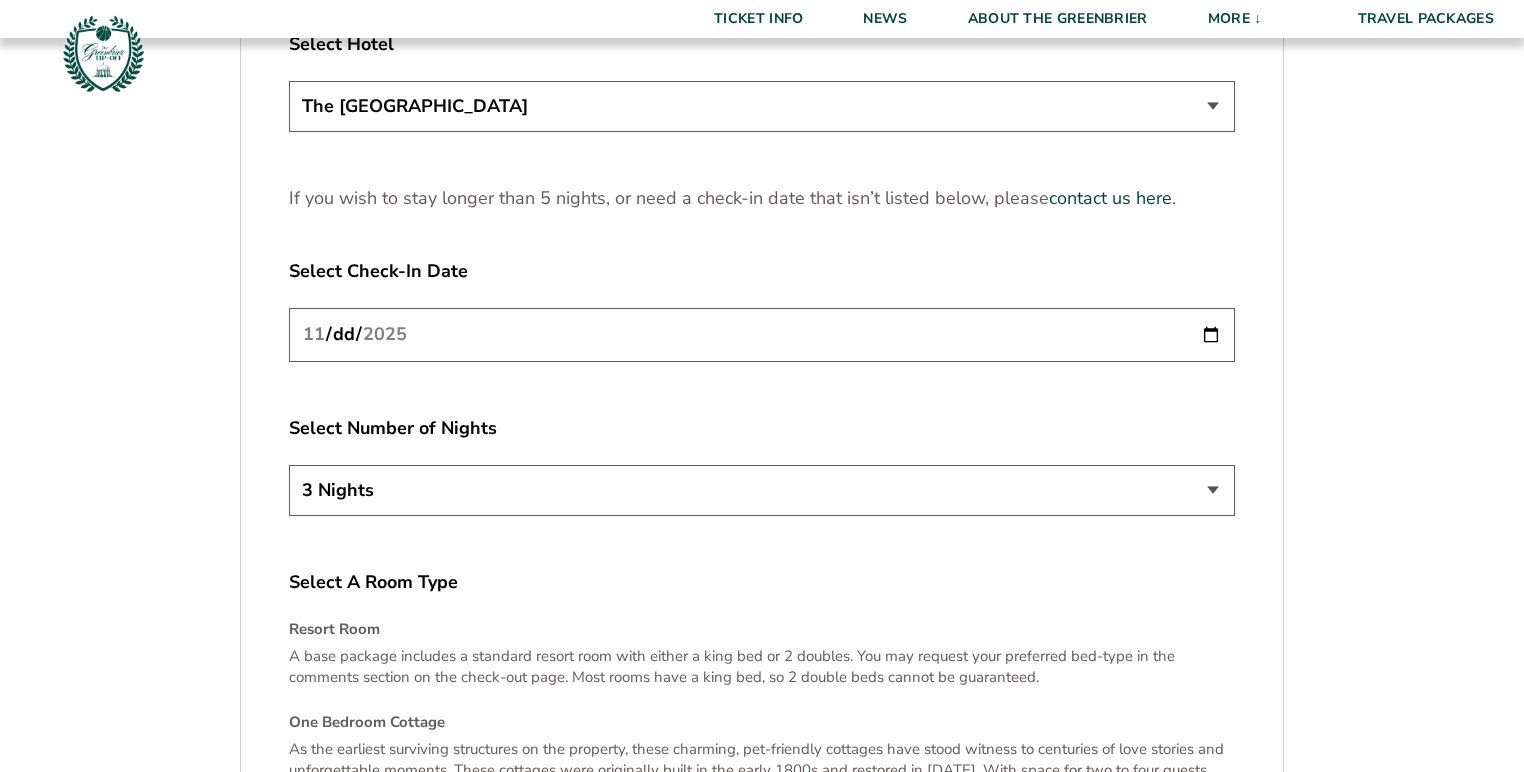 click on "[DATE]" at bounding box center [762, 334] 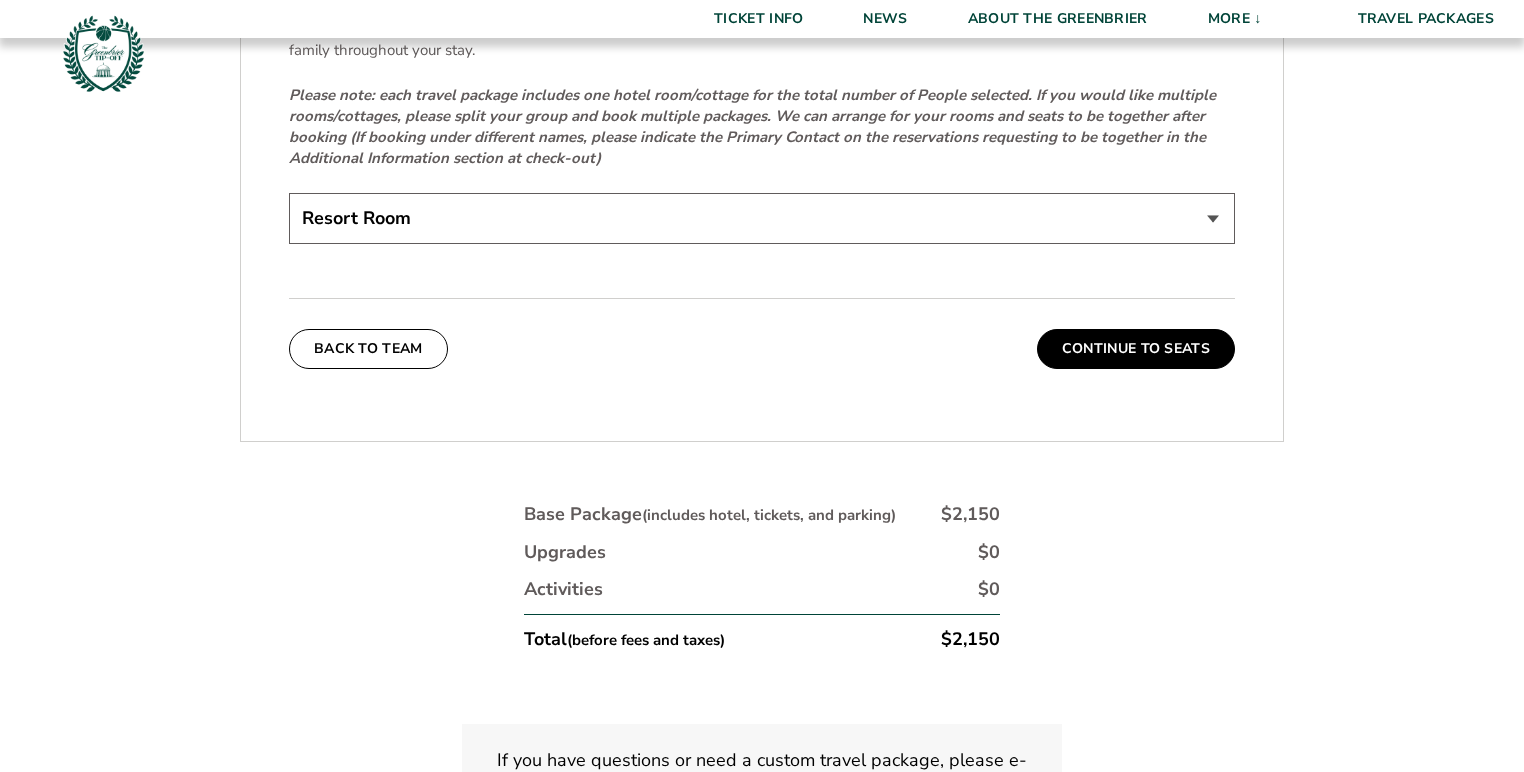 scroll, scrollTop: 3440, scrollLeft: 0, axis: vertical 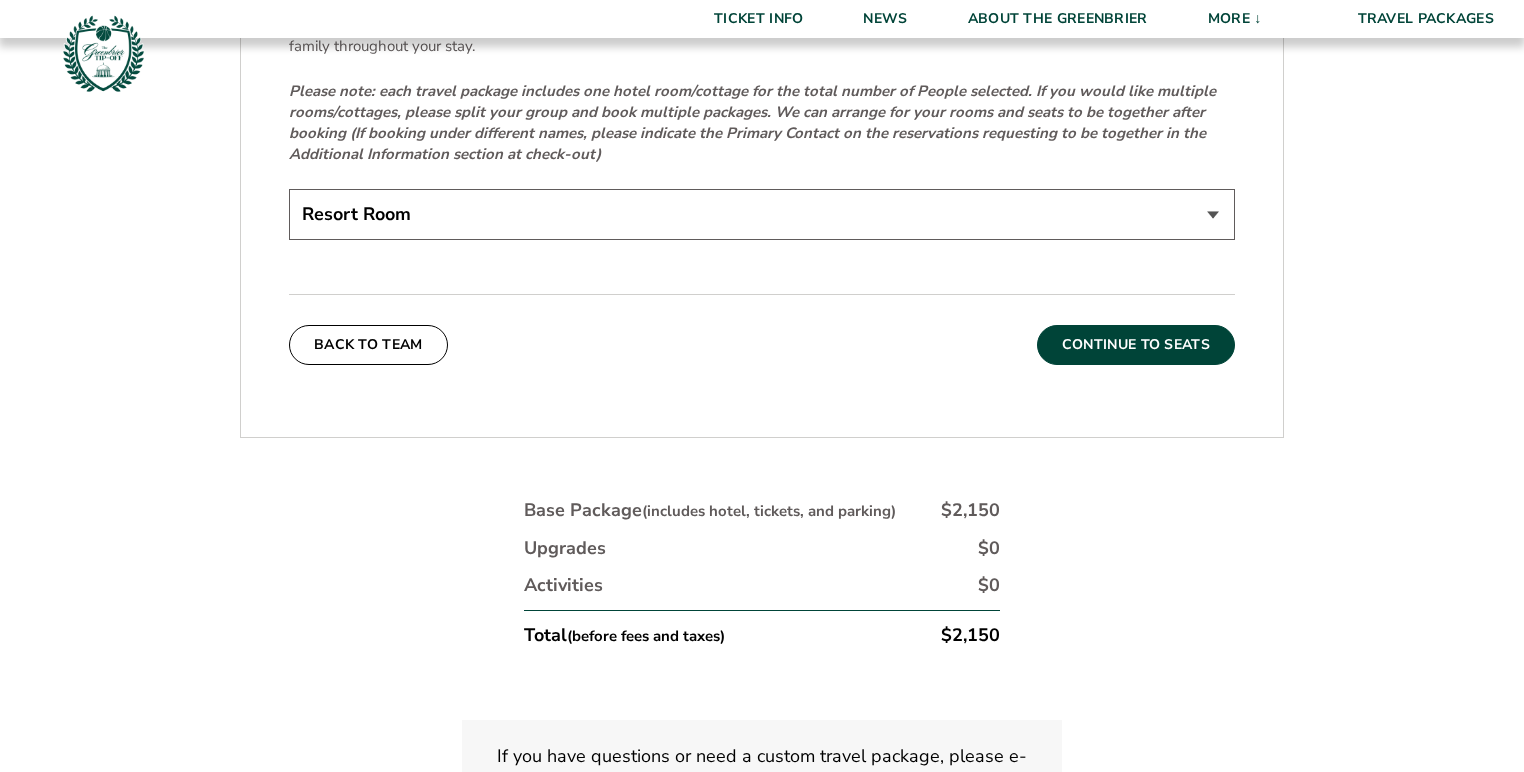 click on "Continue To Seats" at bounding box center [1136, 345] 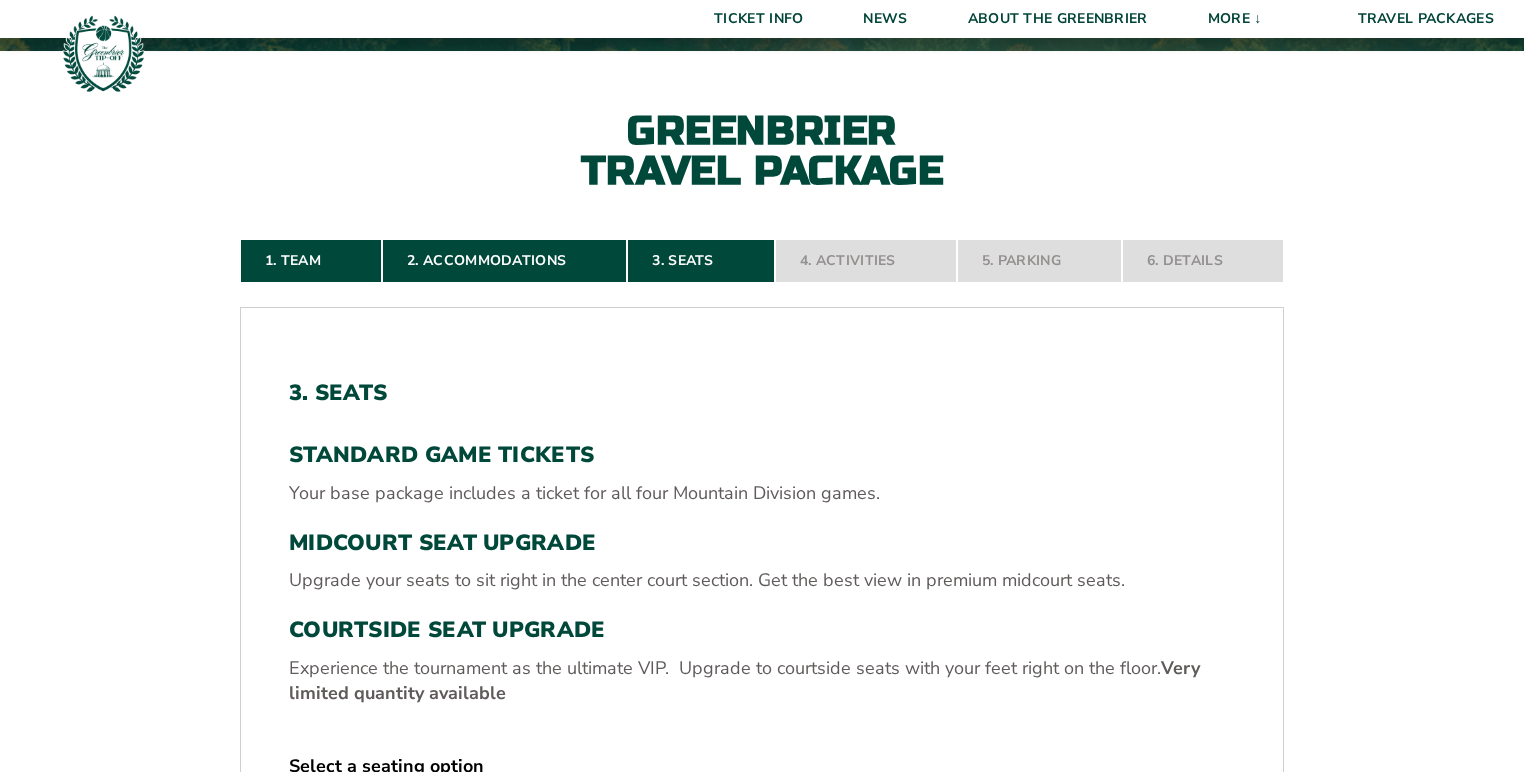 scroll, scrollTop: 684, scrollLeft: 0, axis: vertical 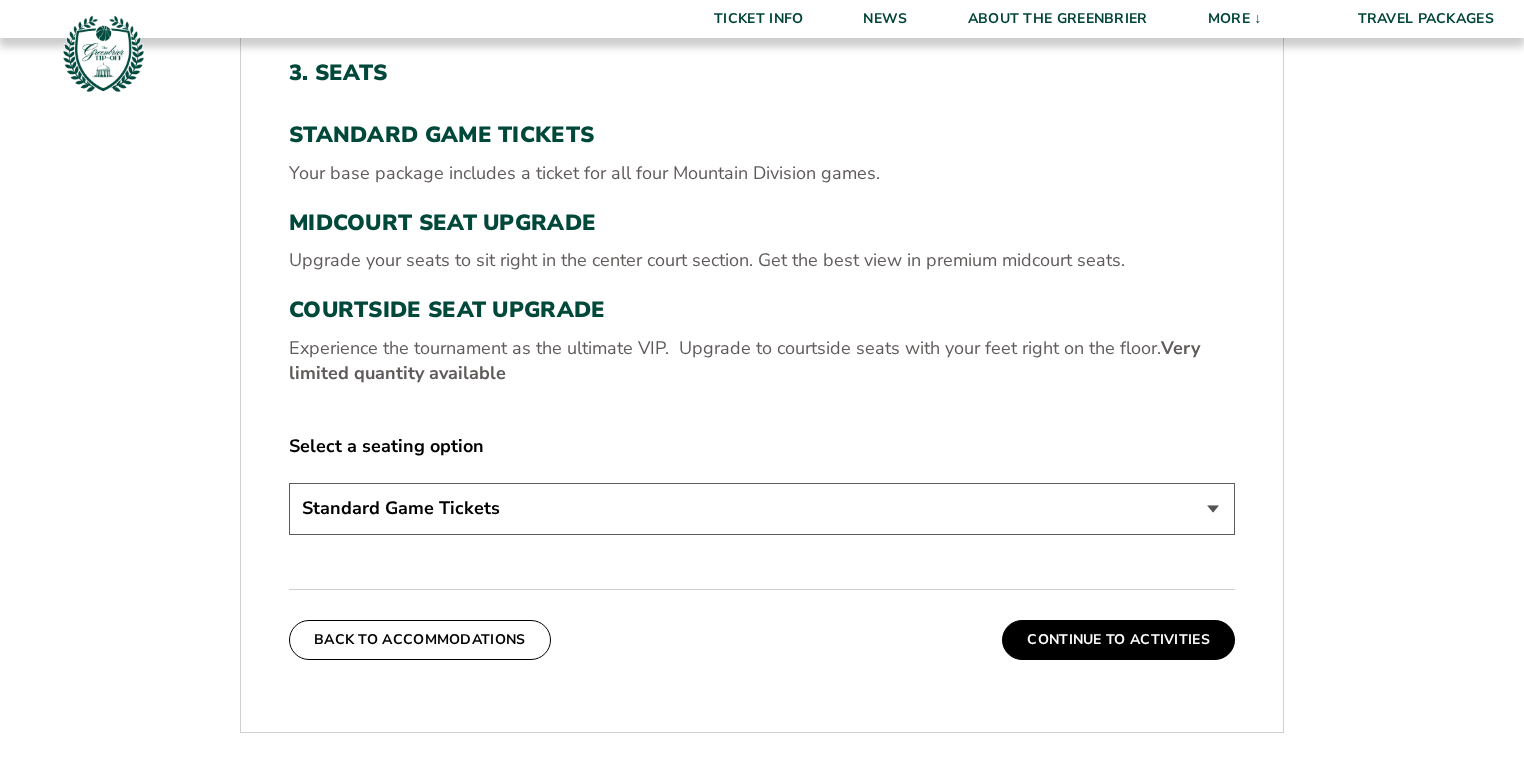 click on "Standard Game Tickets
Midcourt Seat Upgrade (+$130 per person)
Courtside Seat Upgrade (+$590 per person)" at bounding box center (762, 508) 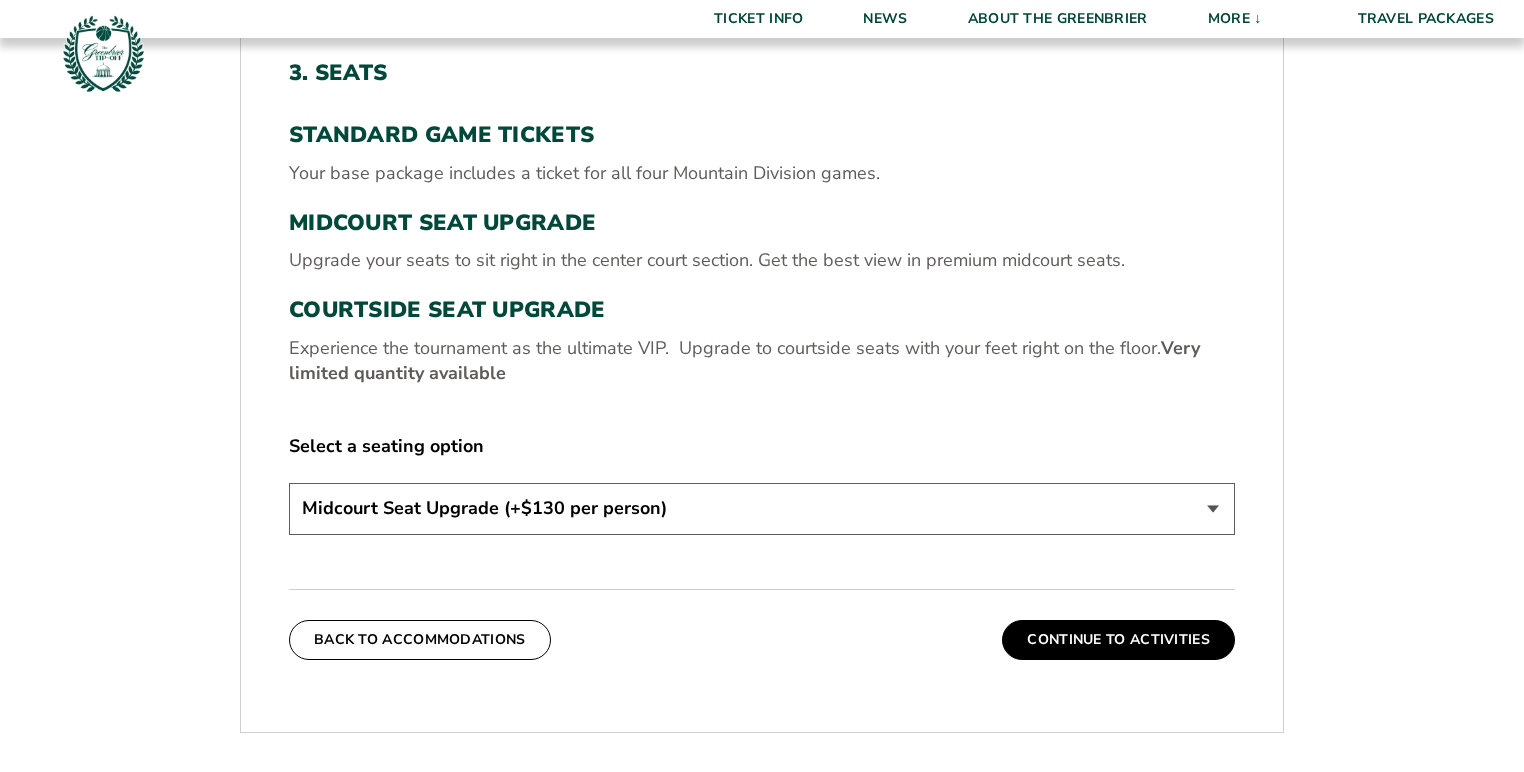 click on "Standard Game Tickets
Midcourt Seat Upgrade (+$130 per person)
Courtside Seat Upgrade (+$590 per person)" at bounding box center (762, 508) 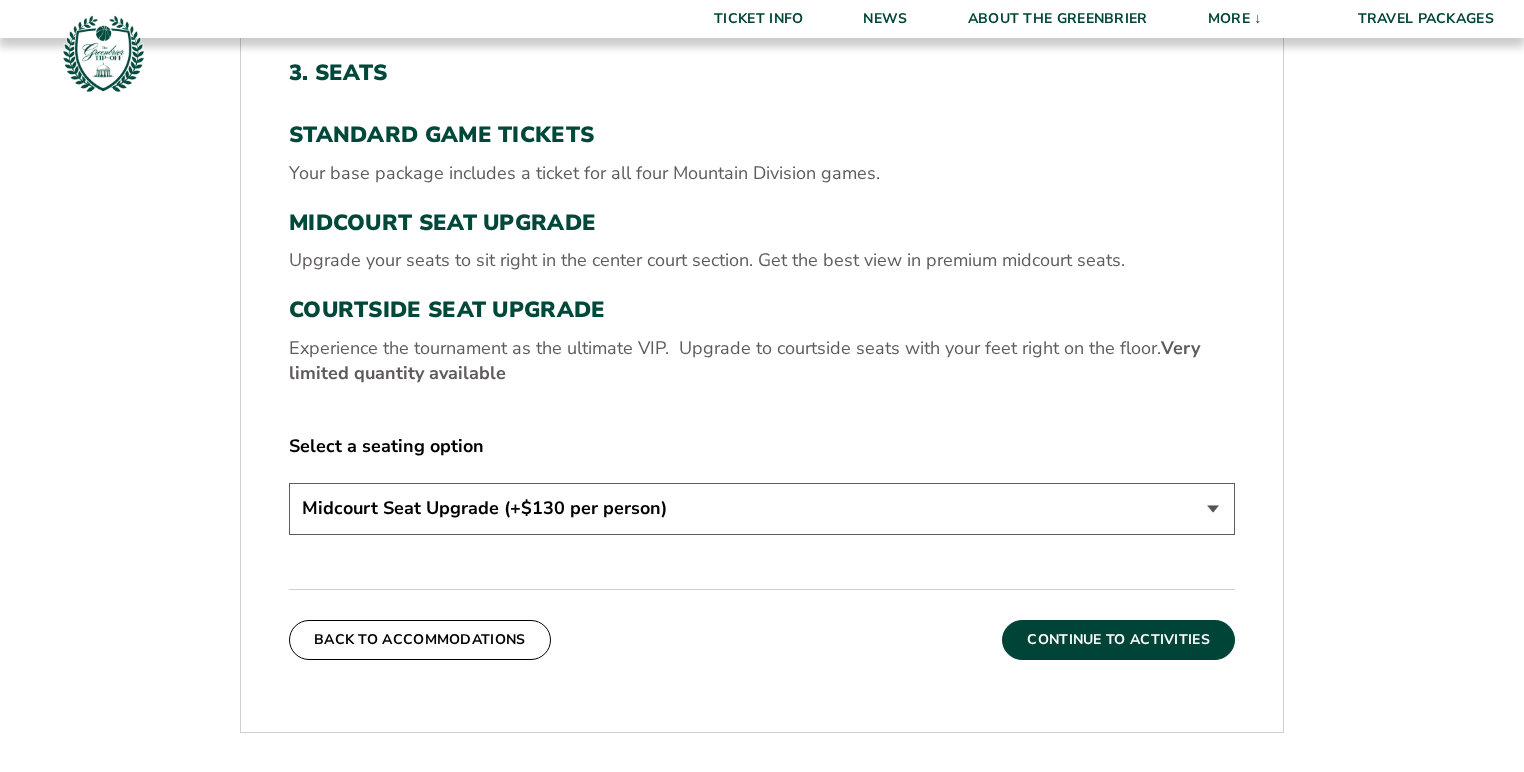click on "Continue To Activities" at bounding box center [1118, 640] 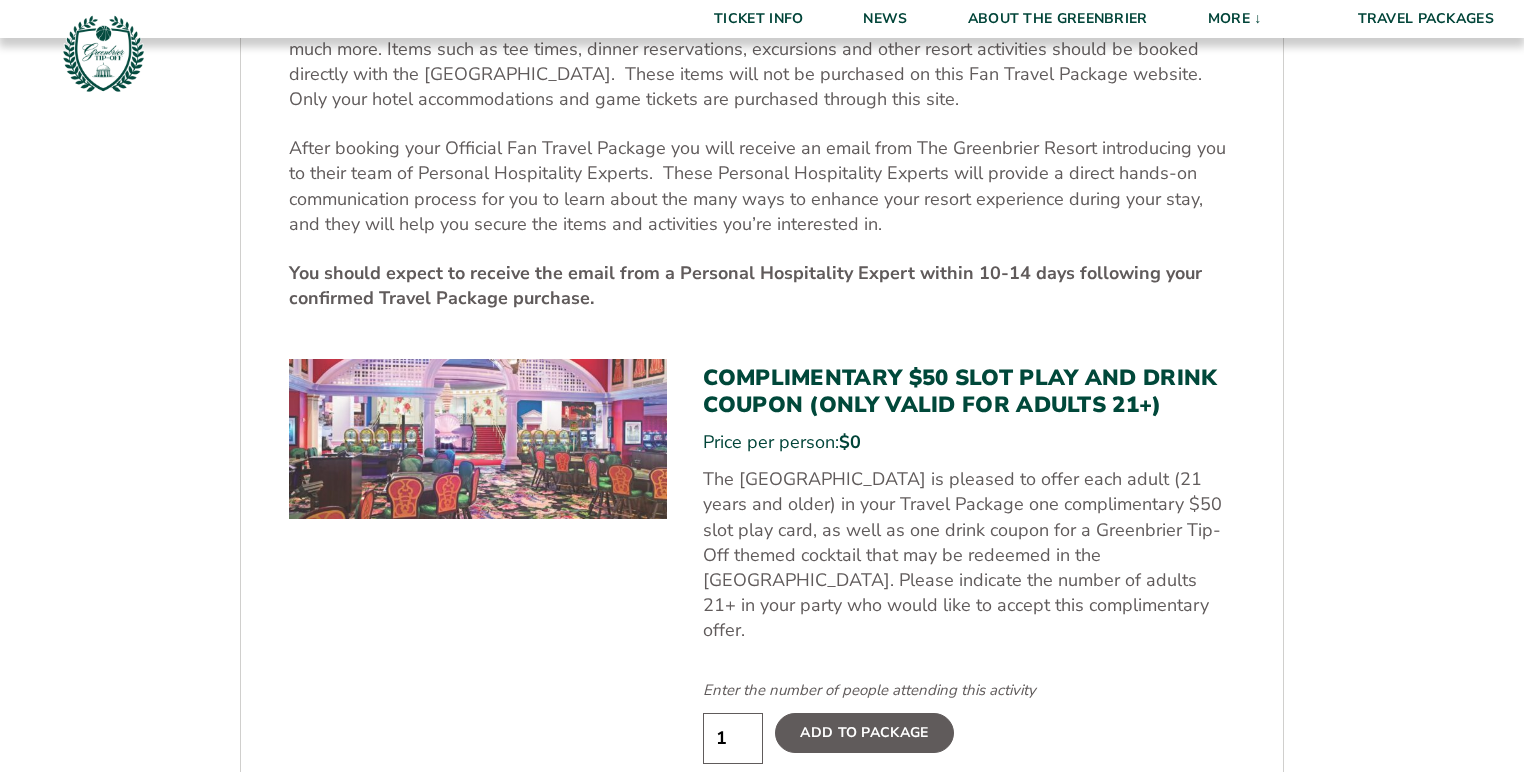 scroll, scrollTop: 844, scrollLeft: 0, axis: vertical 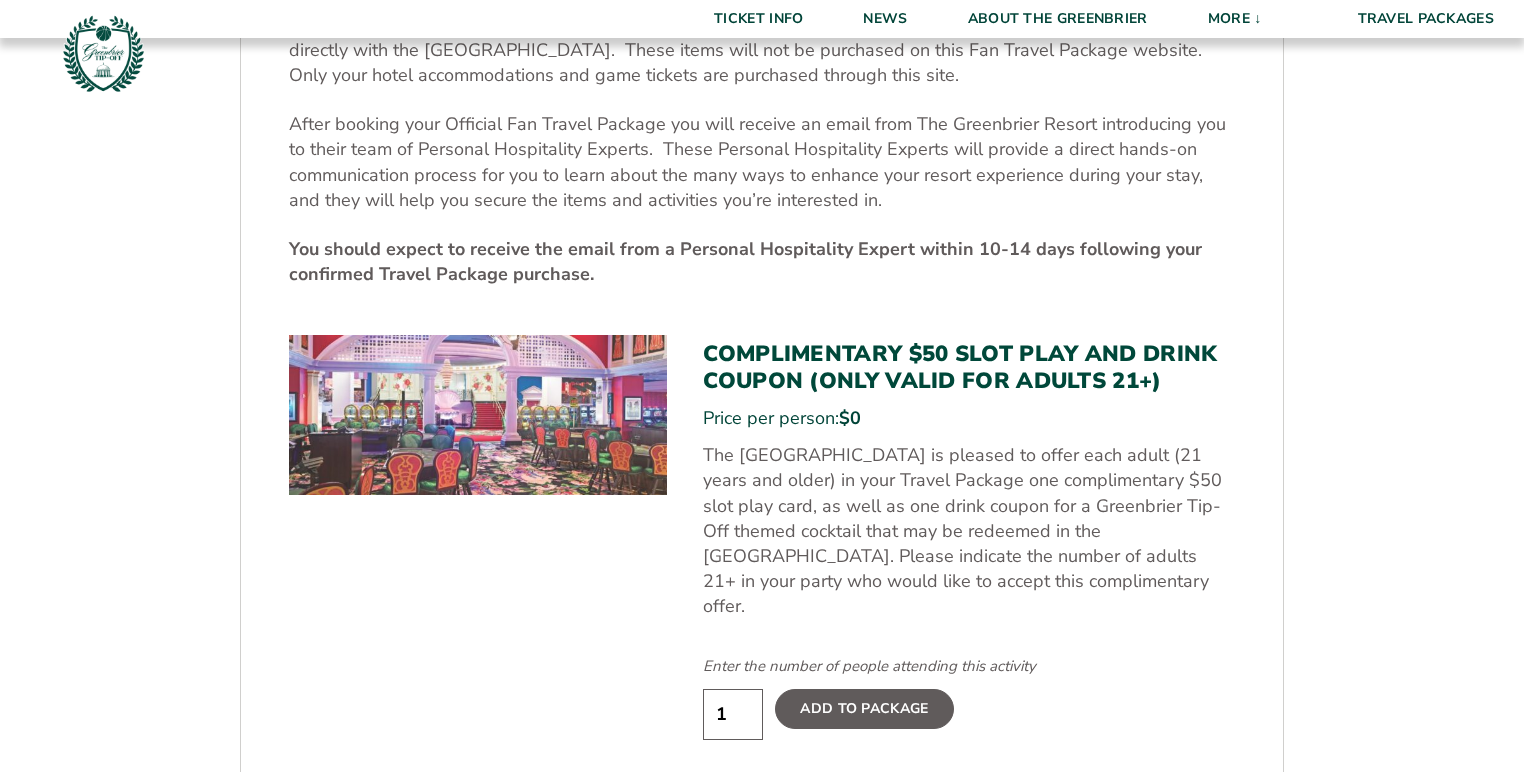 click on "1" at bounding box center [733, 714] 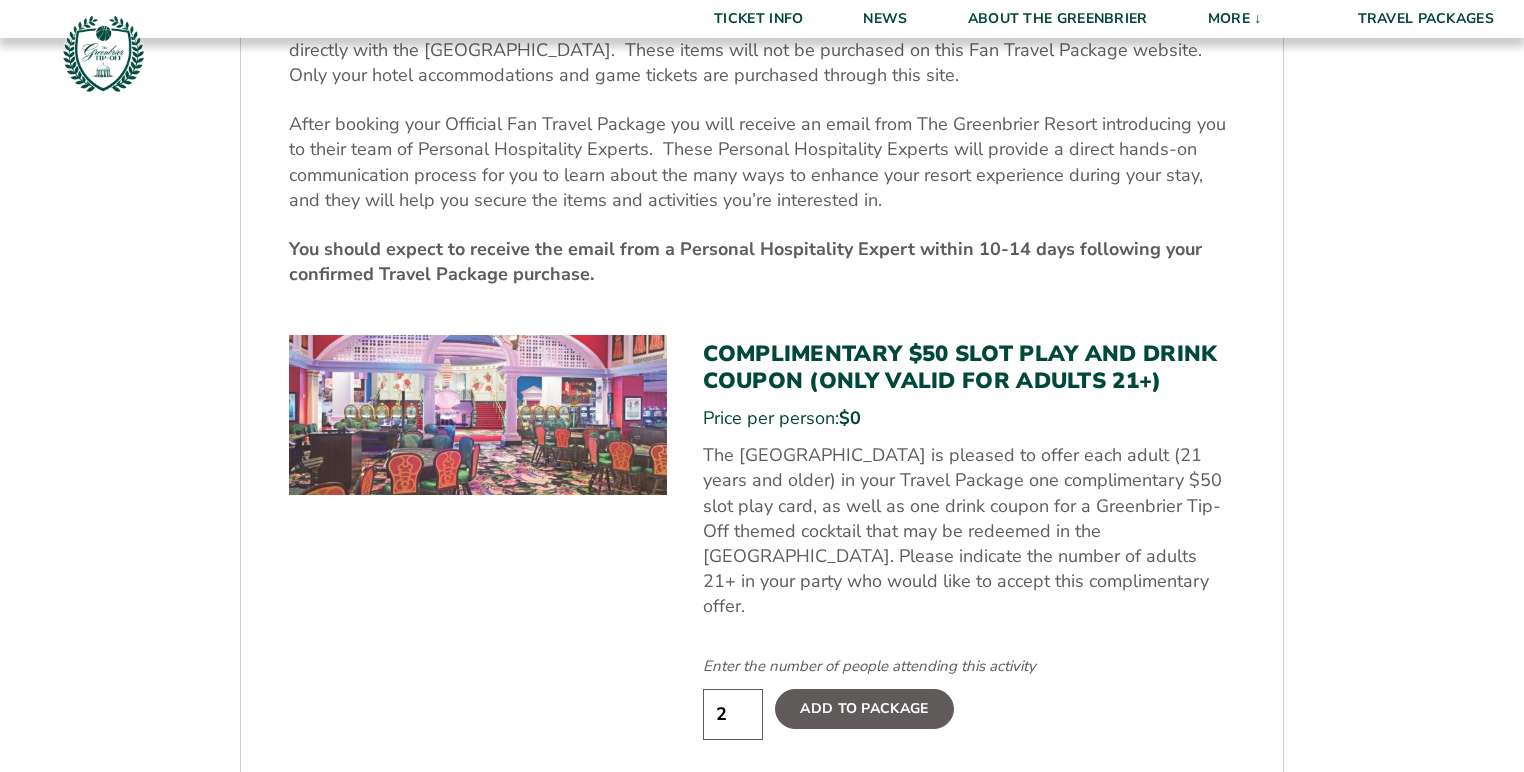 type on "2" 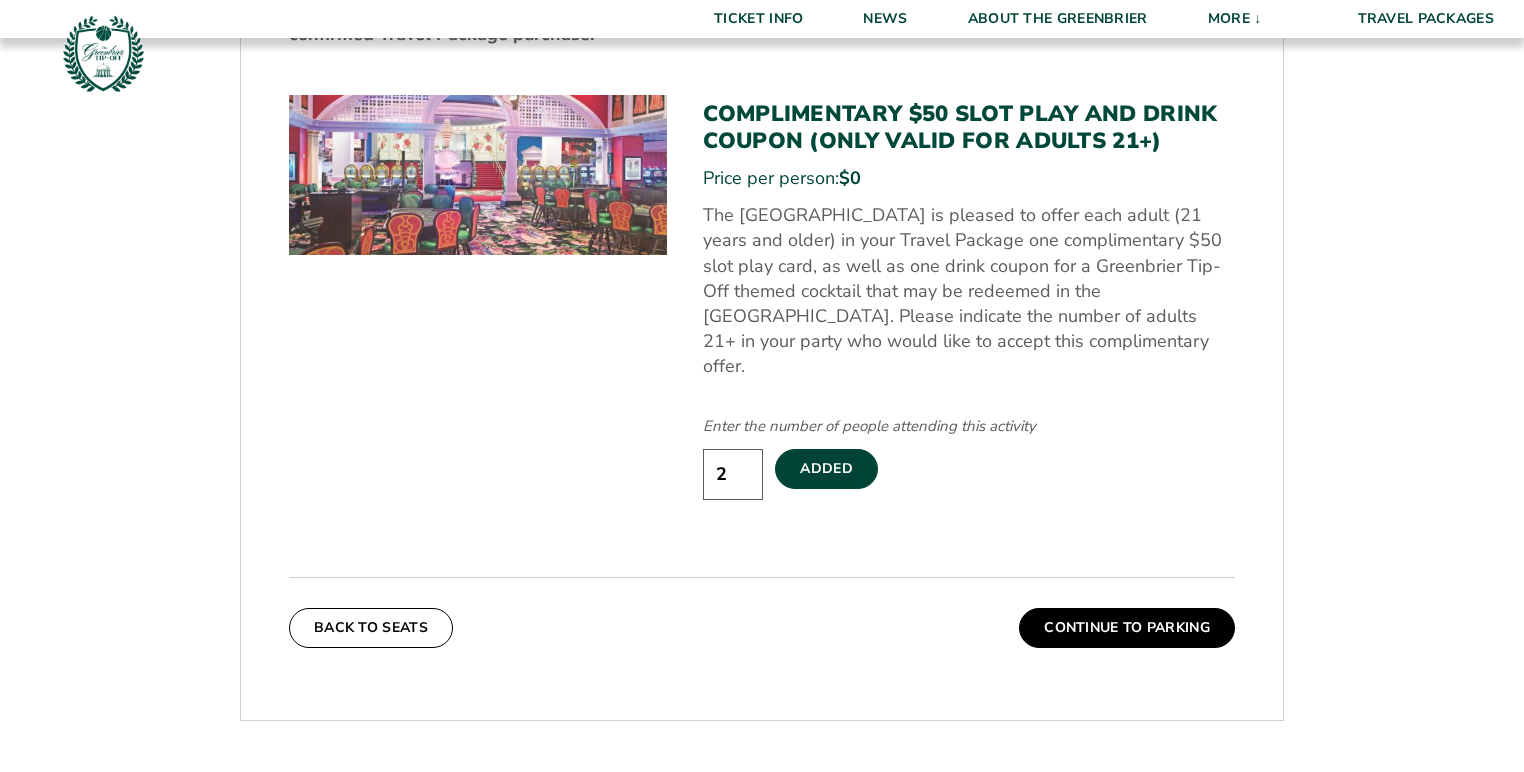 scroll, scrollTop: 1324, scrollLeft: 0, axis: vertical 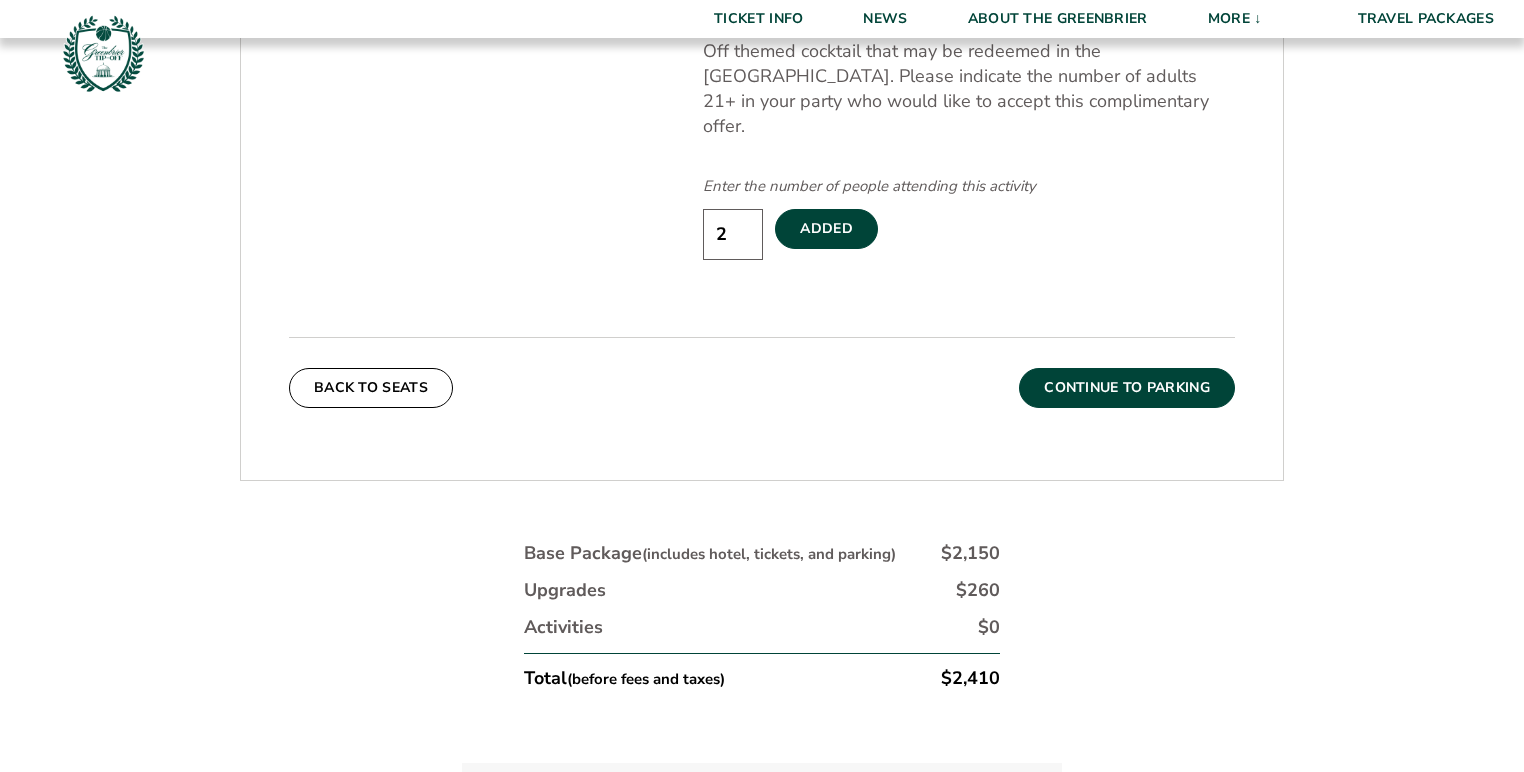 click on "Continue To Parking" at bounding box center [1127, 388] 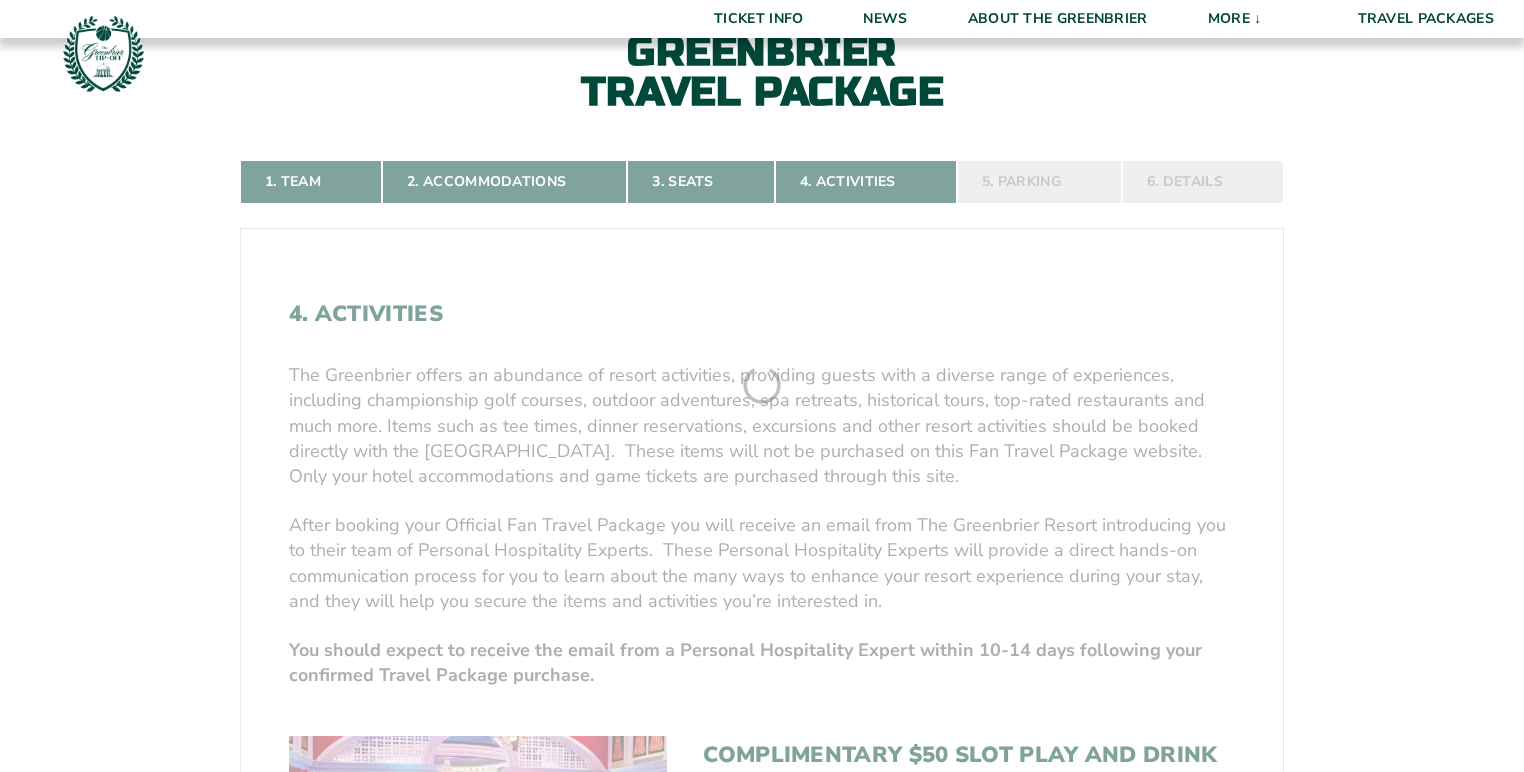 scroll, scrollTop: 364, scrollLeft: 0, axis: vertical 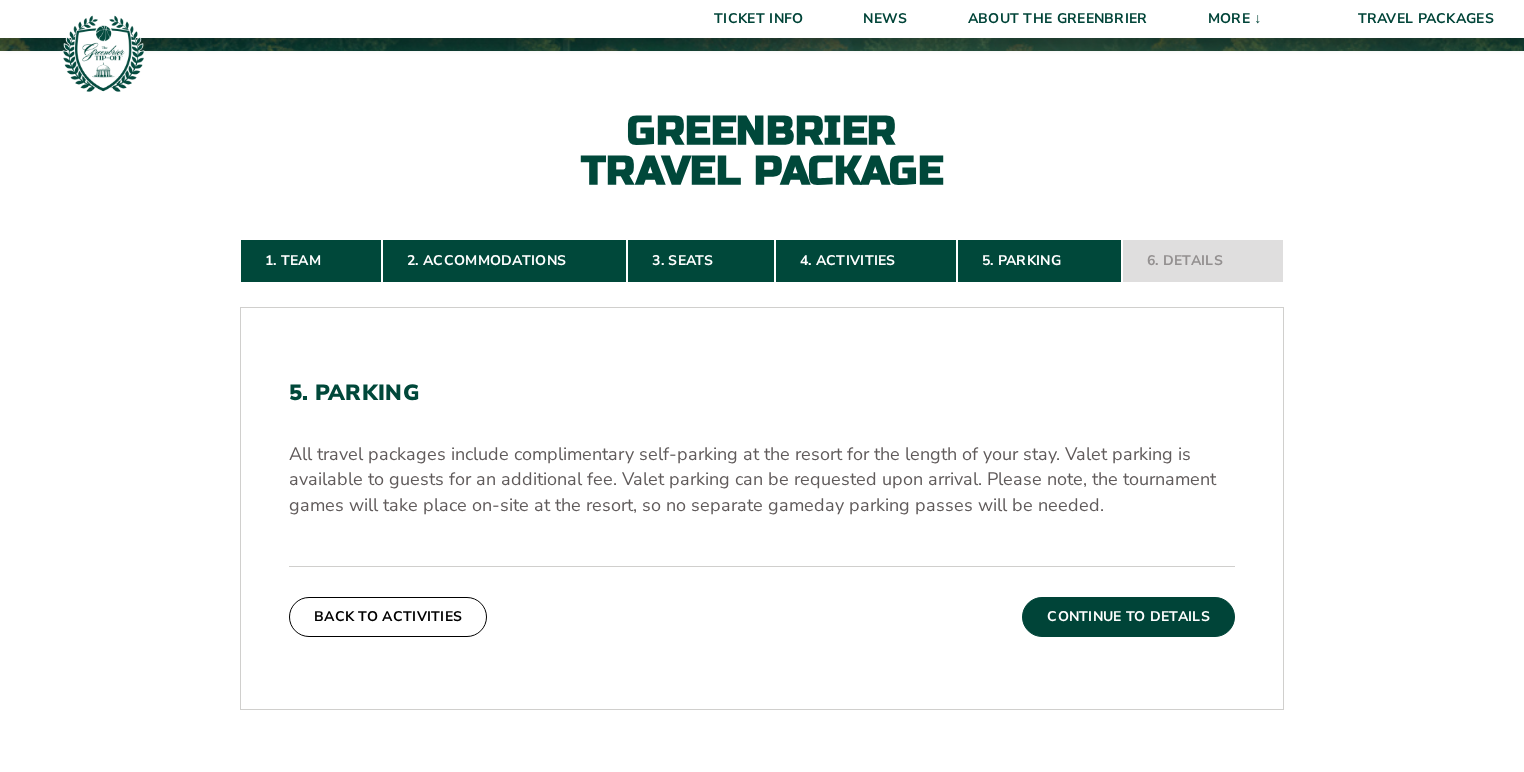 click on "Continue To Details" at bounding box center (1128, 617) 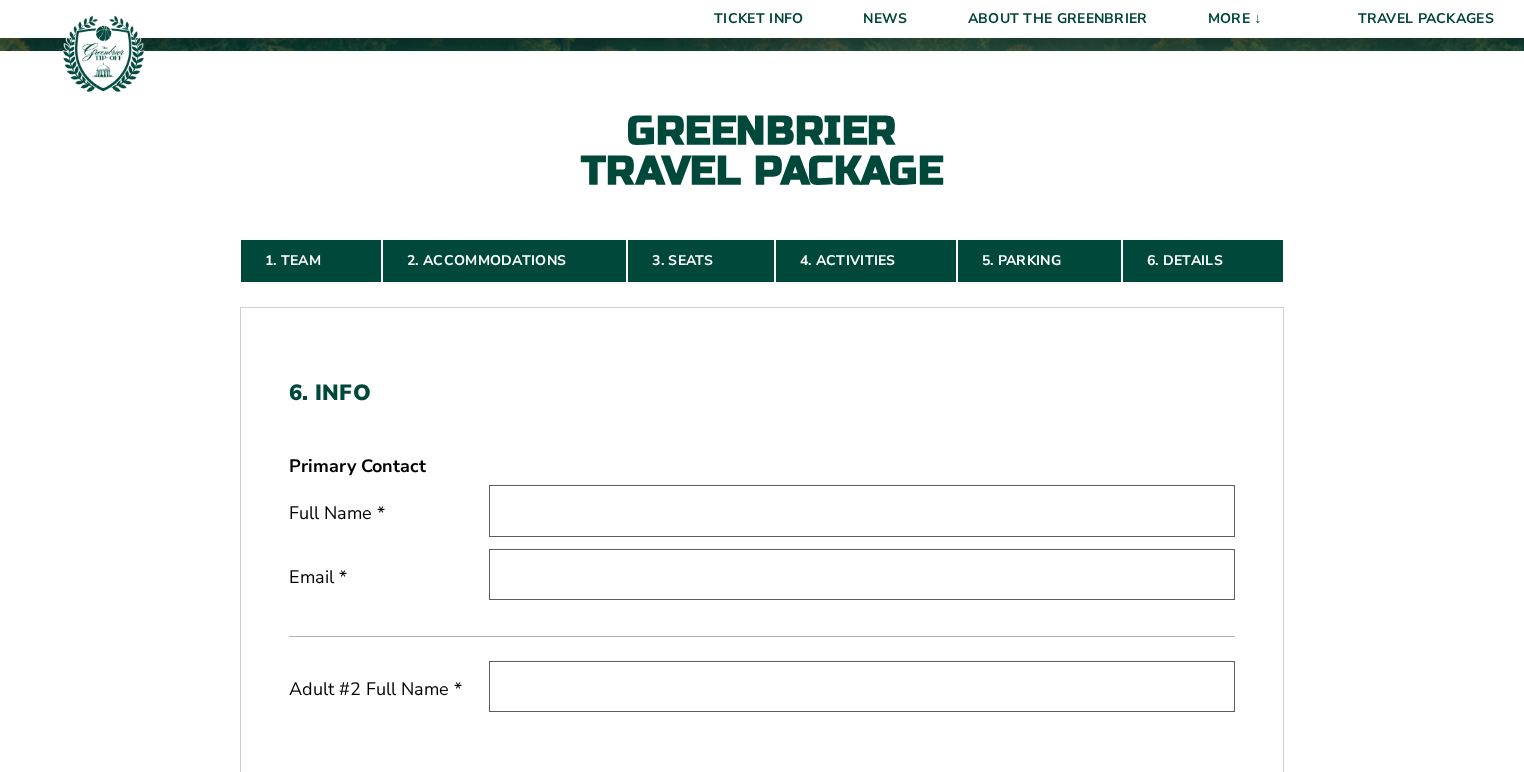 click at bounding box center (862, 510) 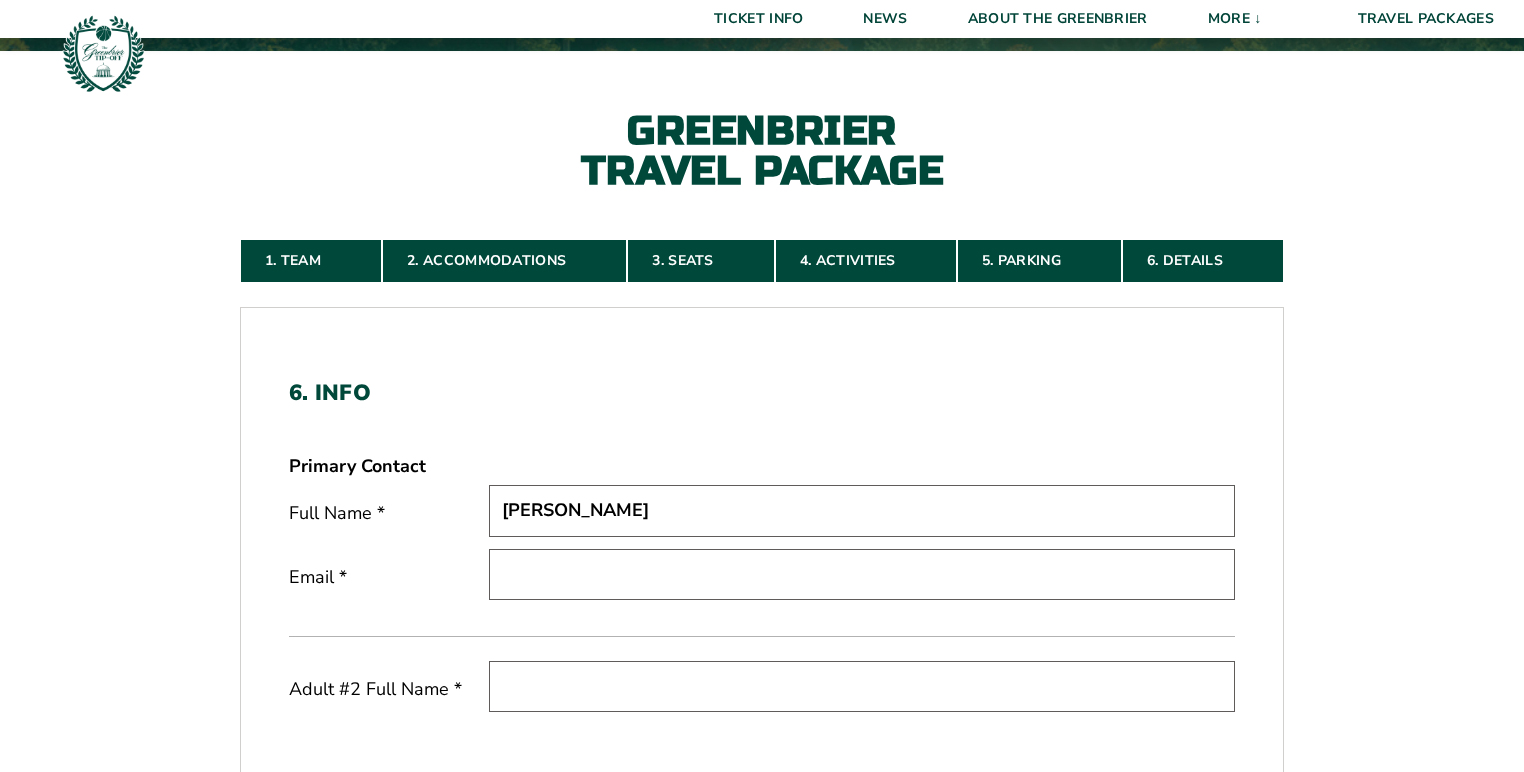 type on "Patrick Ryan" 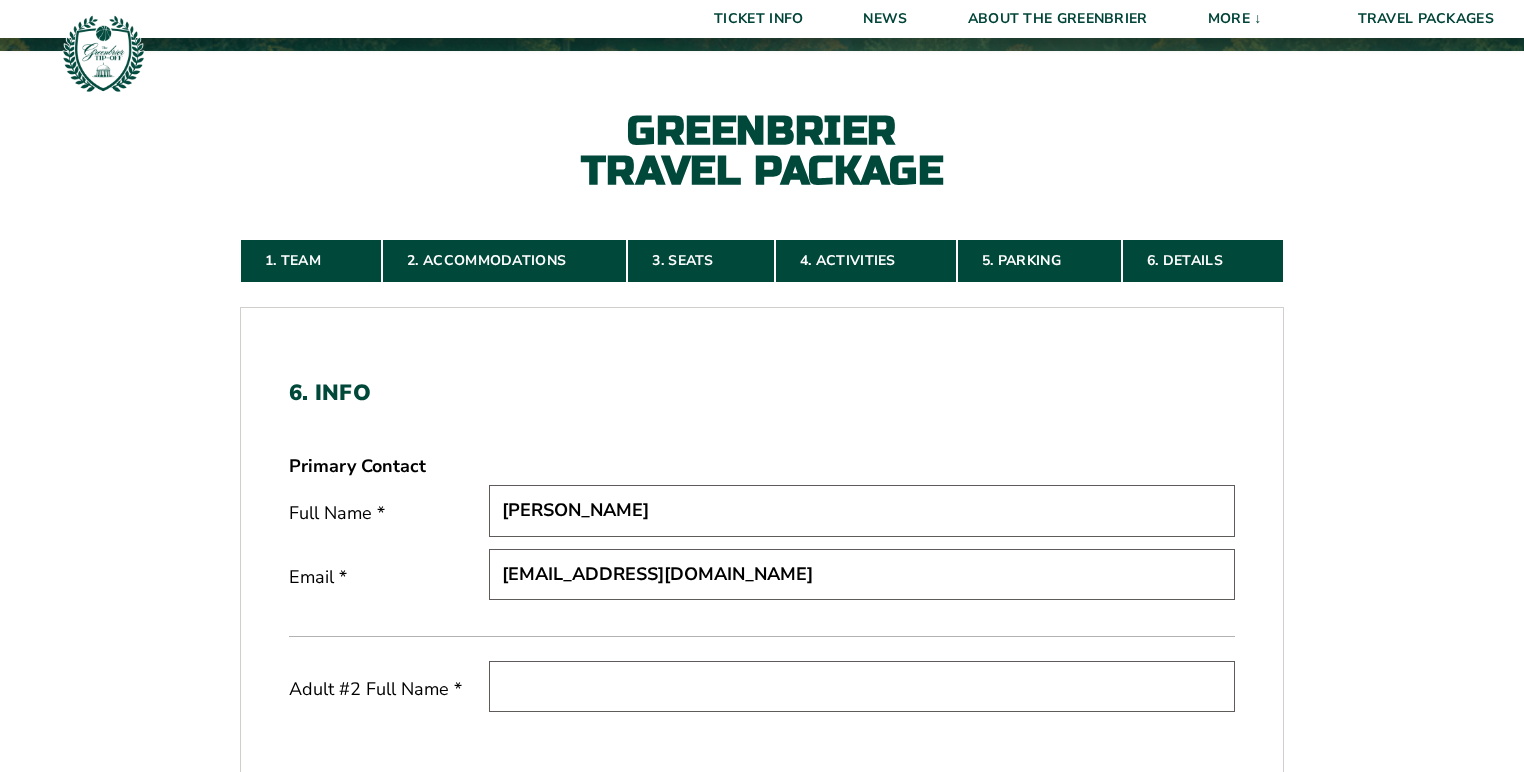 type on "ptkryn@aol.com" 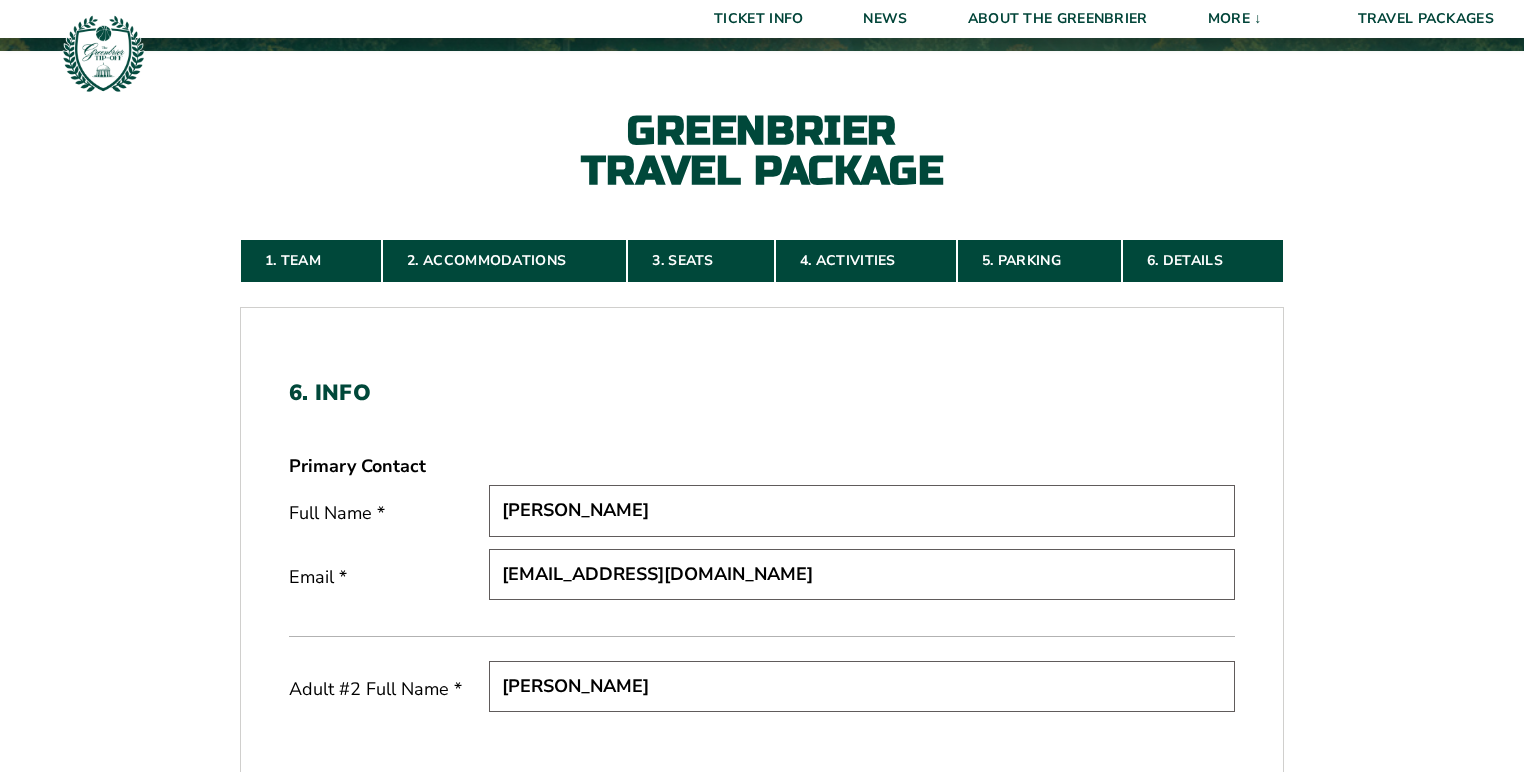 scroll, scrollTop: 604, scrollLeft: 0, axis: vertical 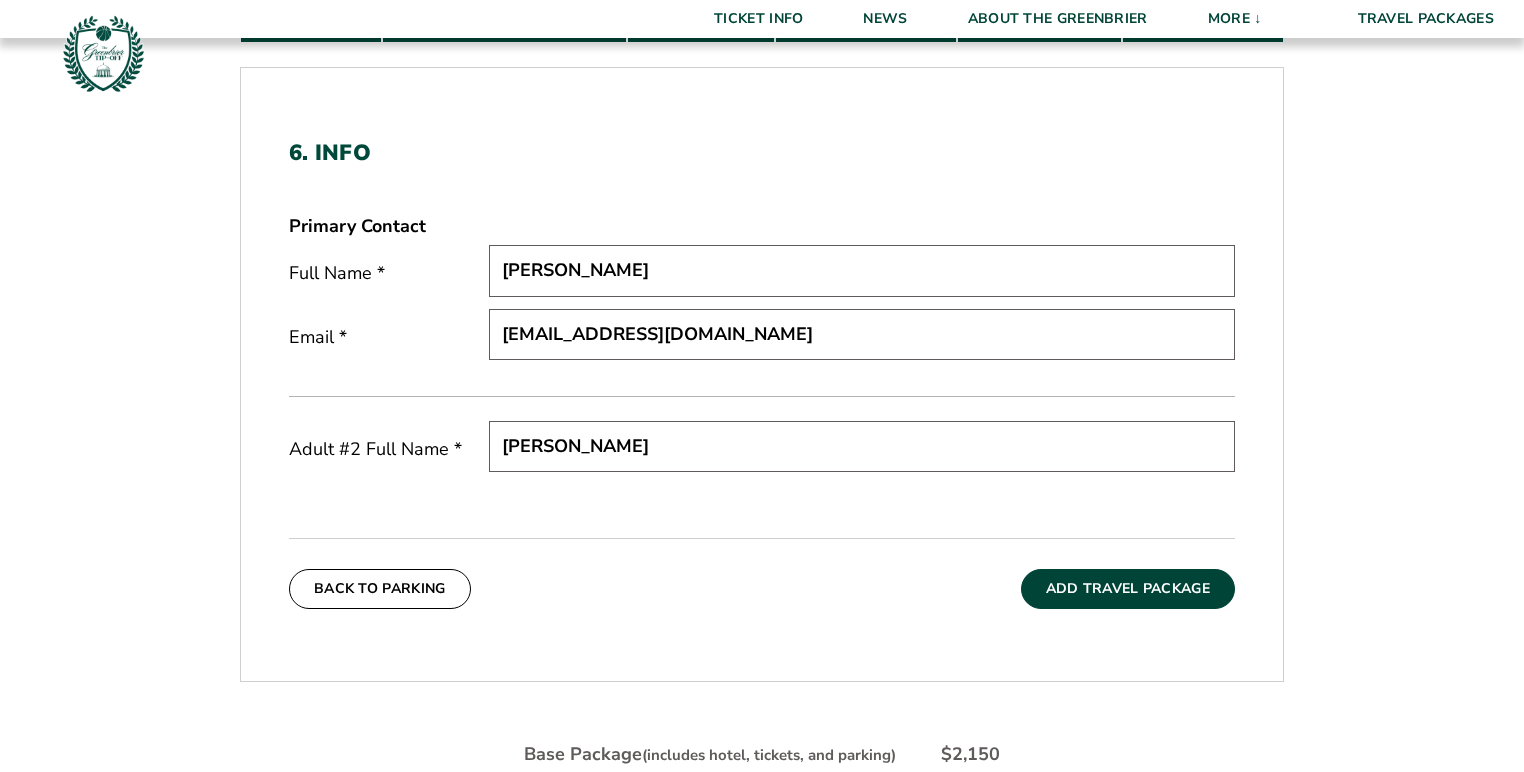 type on "Mika Ryan" 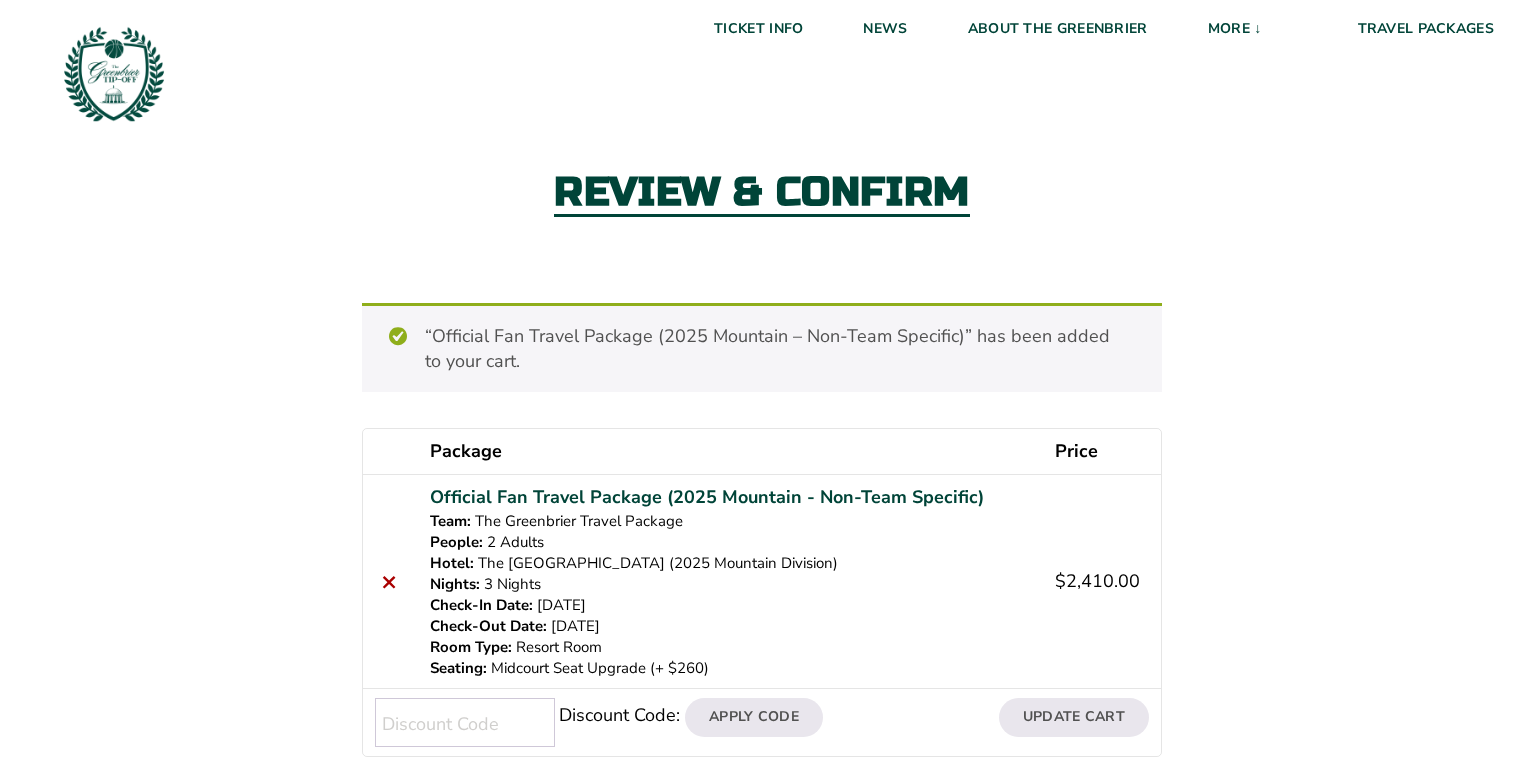 scroll, scrollTop: 0, scrollLeft: 0, axis: both 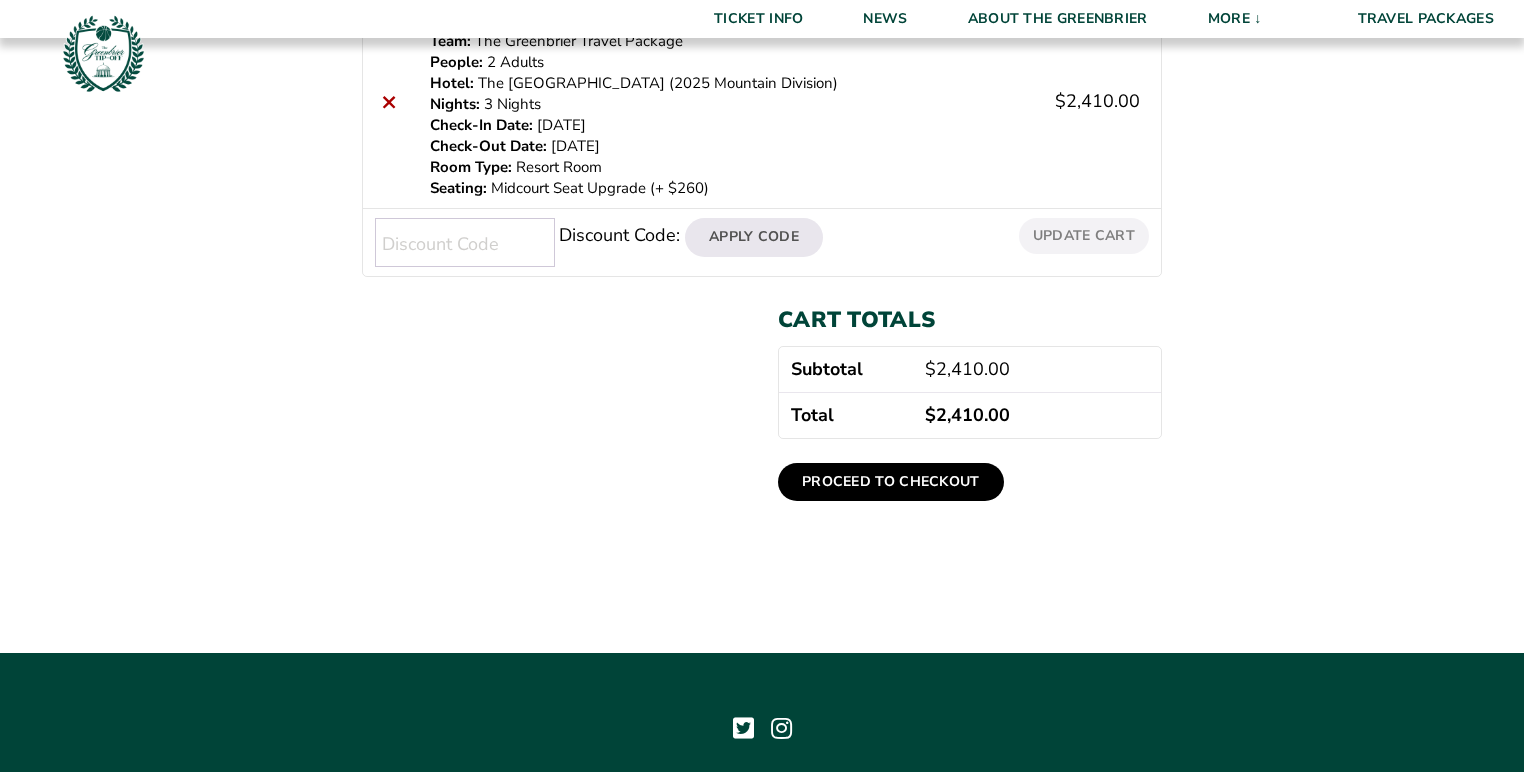 click on "Proceed to checkout" at bounding box center (891, 482) 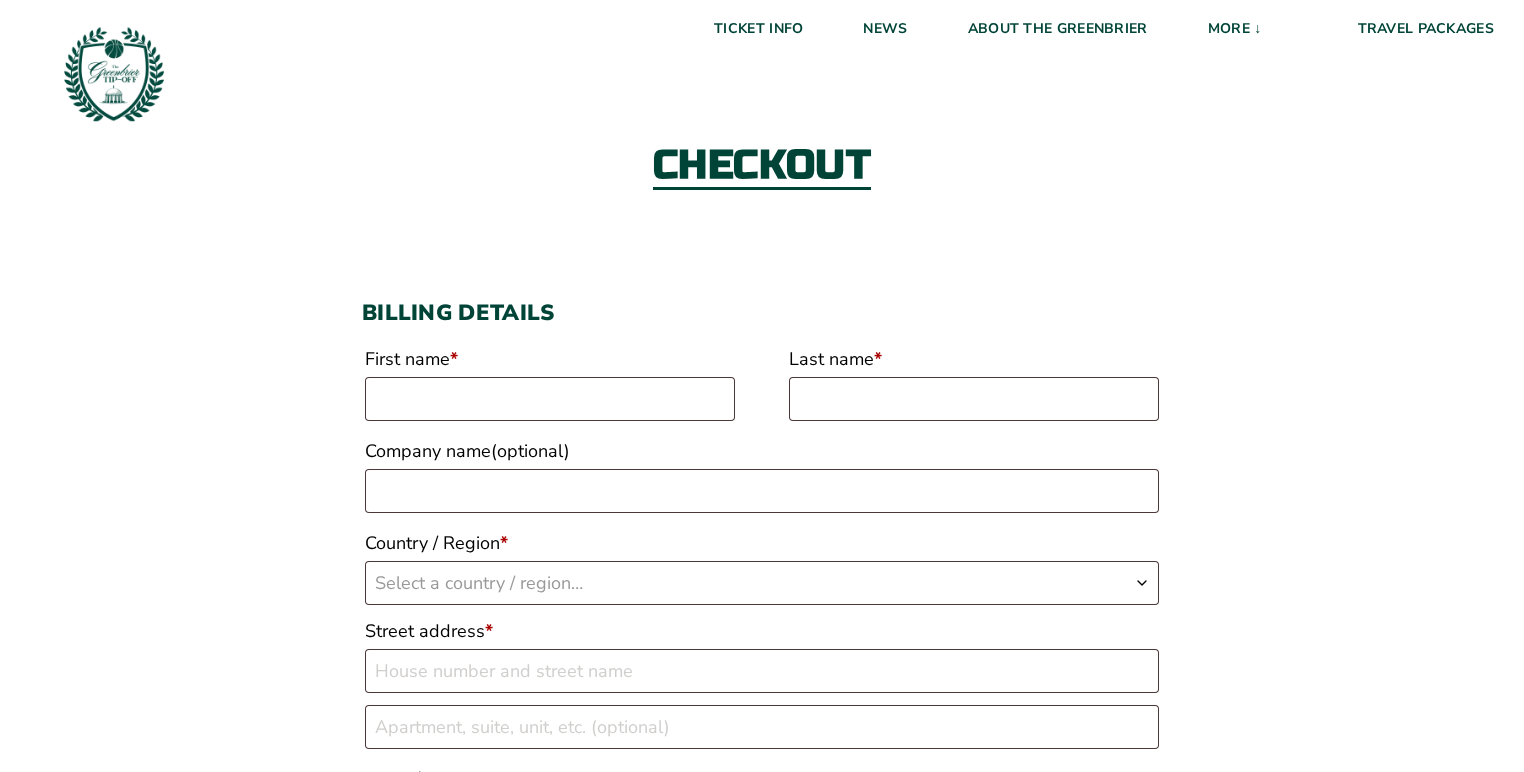 scroll, scrollTop: 0, scrollLeft: 0, axis: both 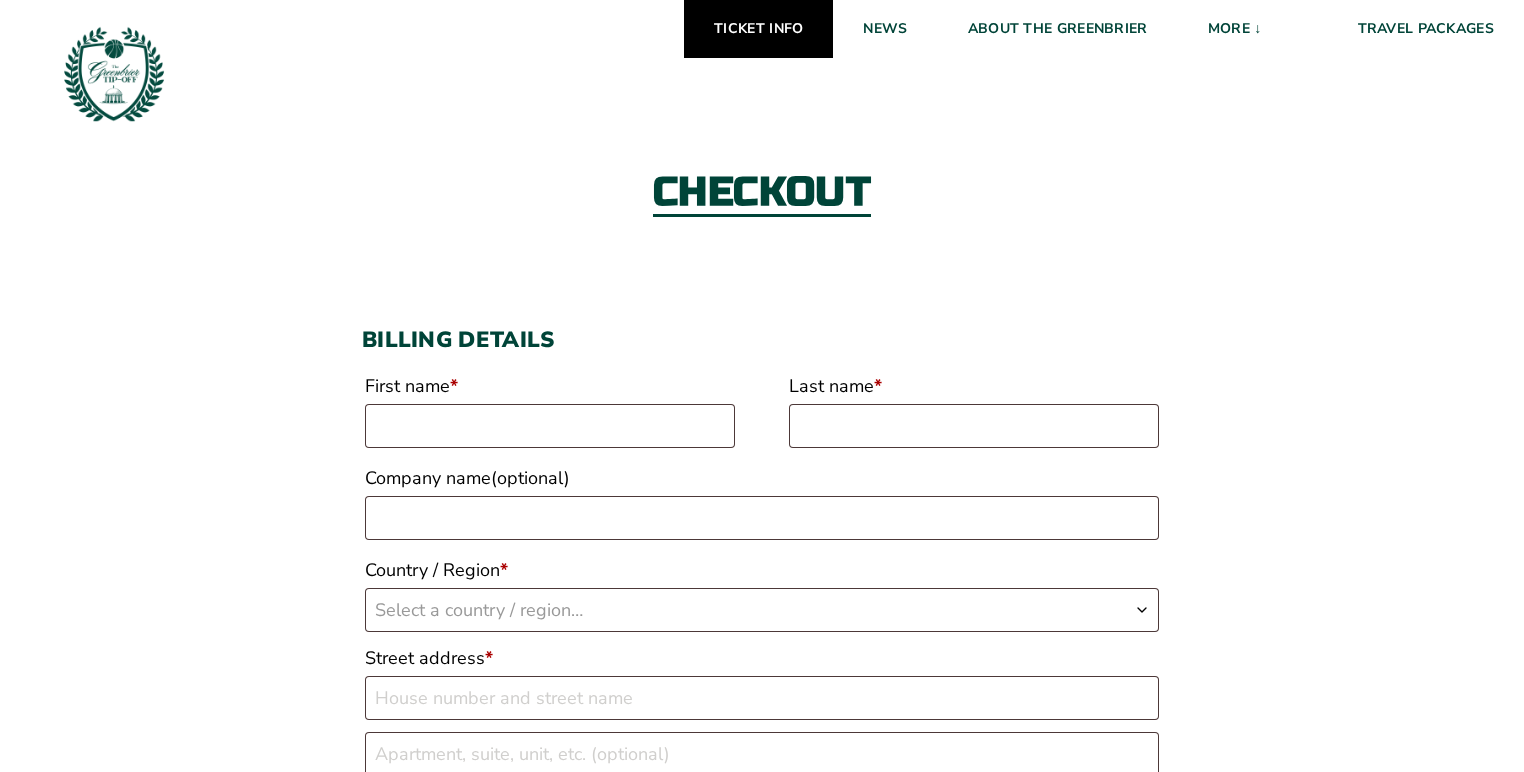 click on "Ticket Info" at bounding box center [758, 29] 